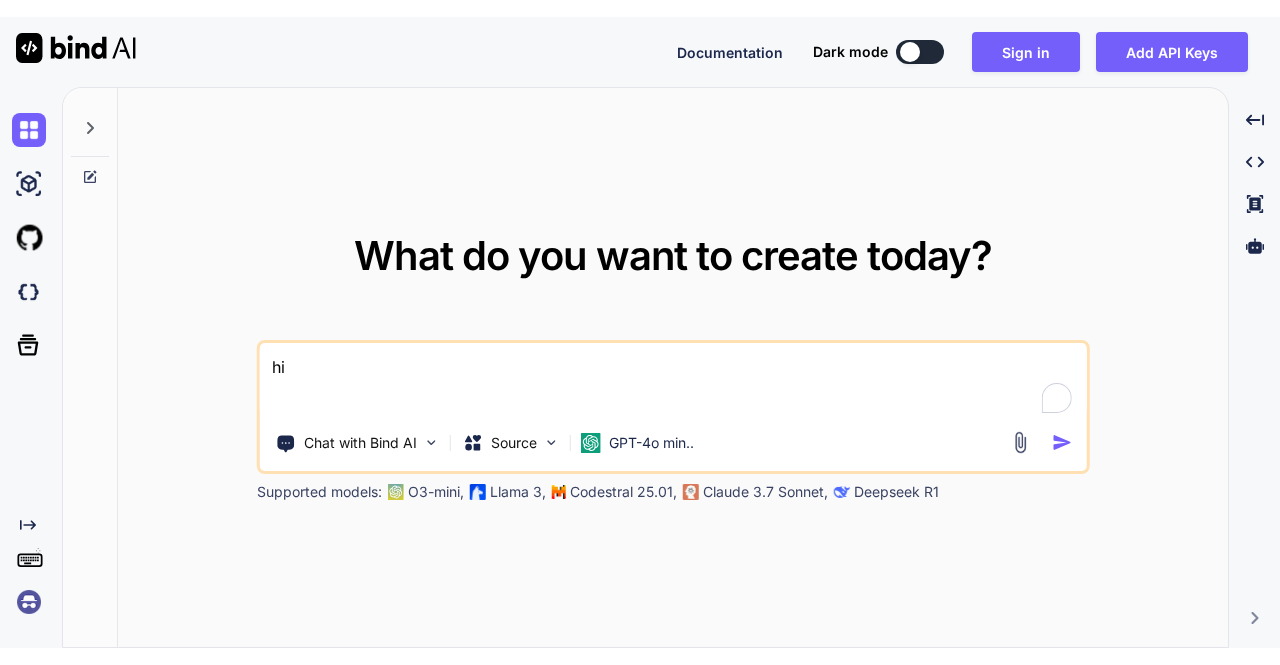 scroll, scrollTop: 0, scrollLeft: 0, axis: both 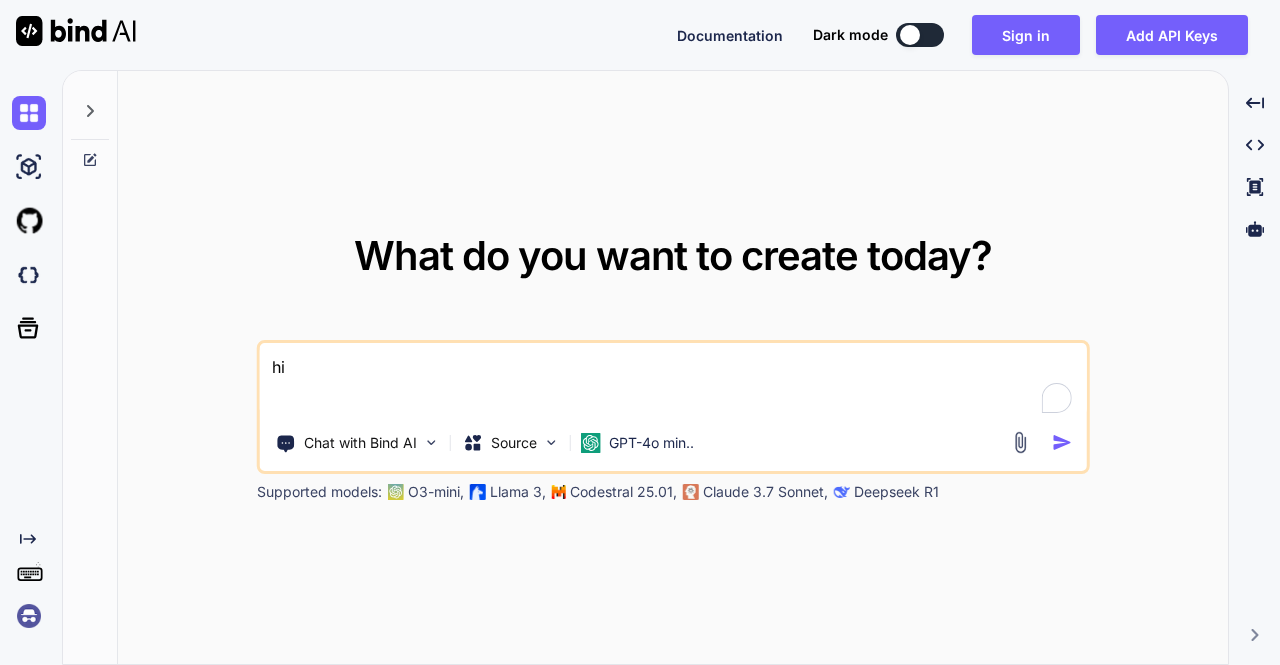 type on "x" 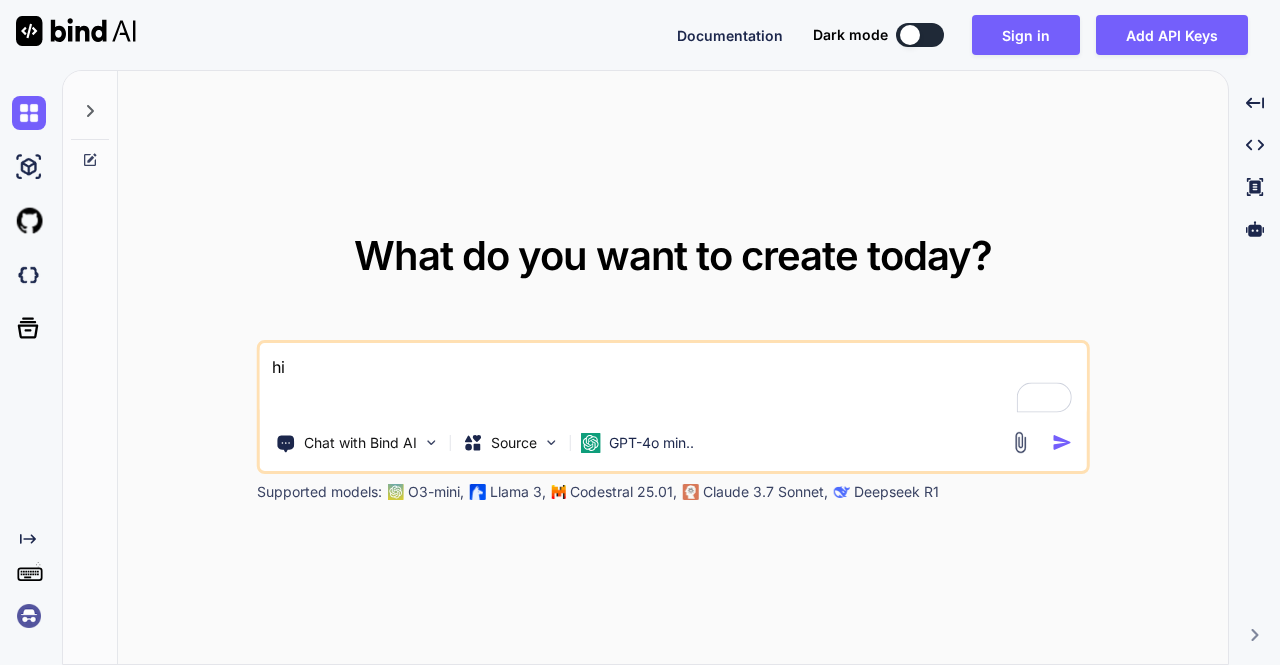 click at bounding box center (29, 616) 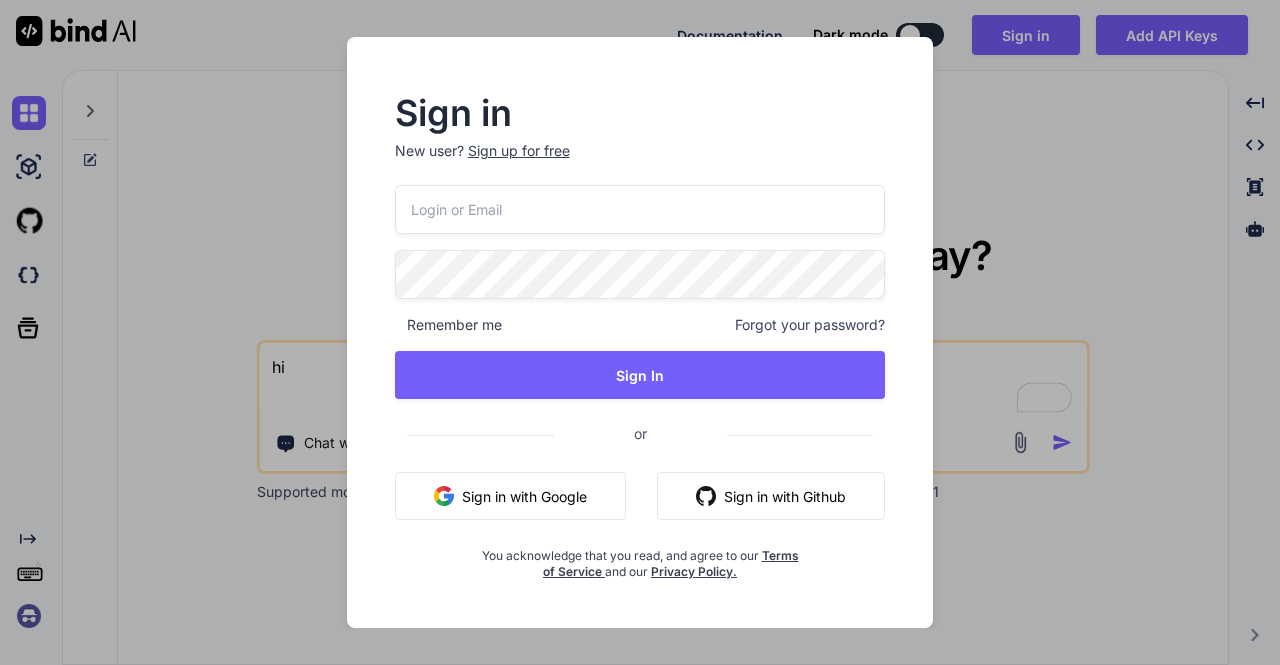 type on "[EMAIL]" 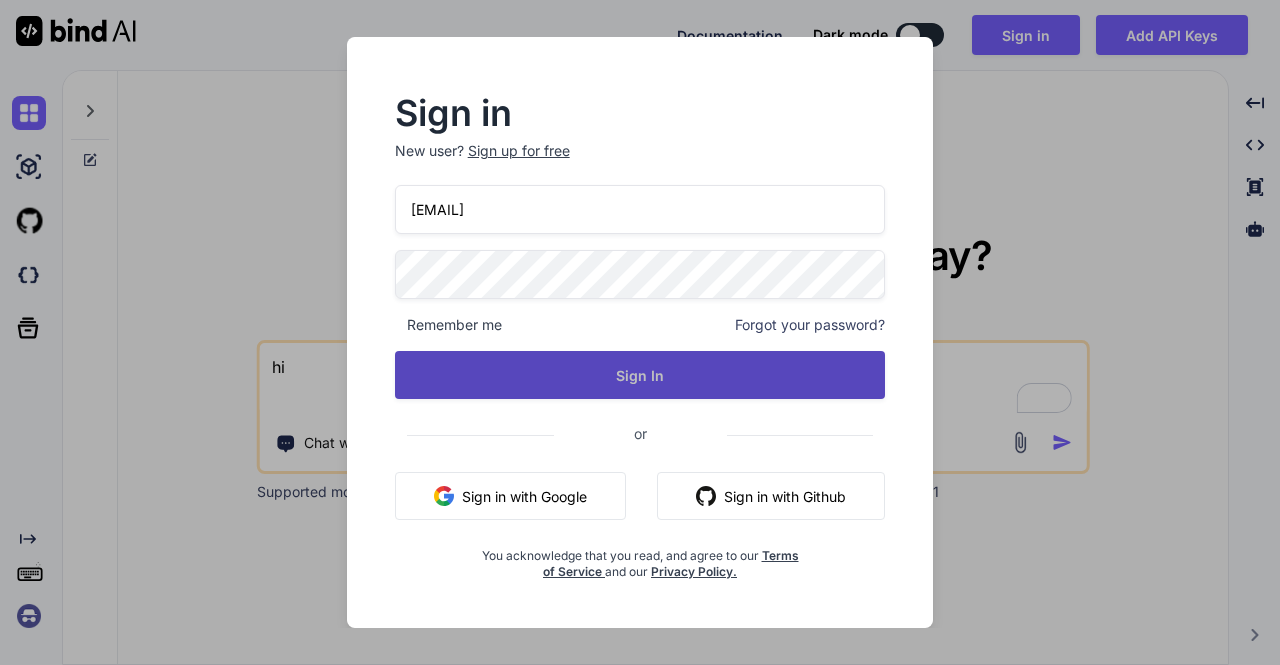 click on "Sign In" at bounding box center [640, 375] 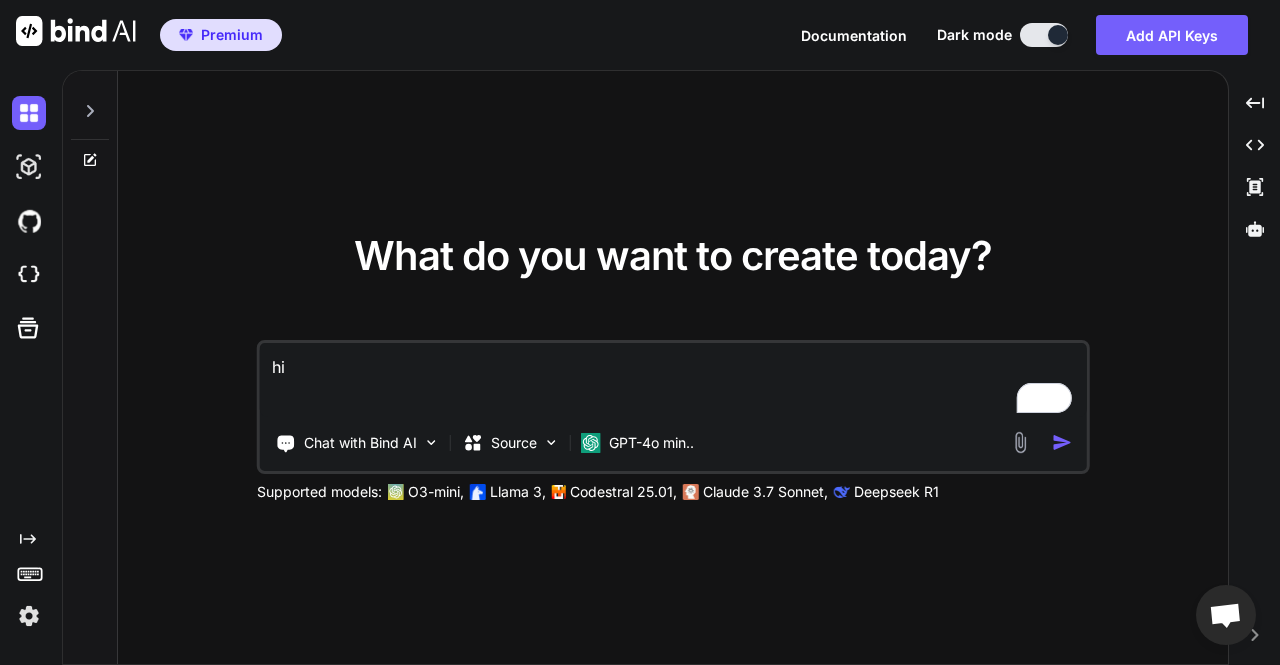 click at bounding box center [29, 616] 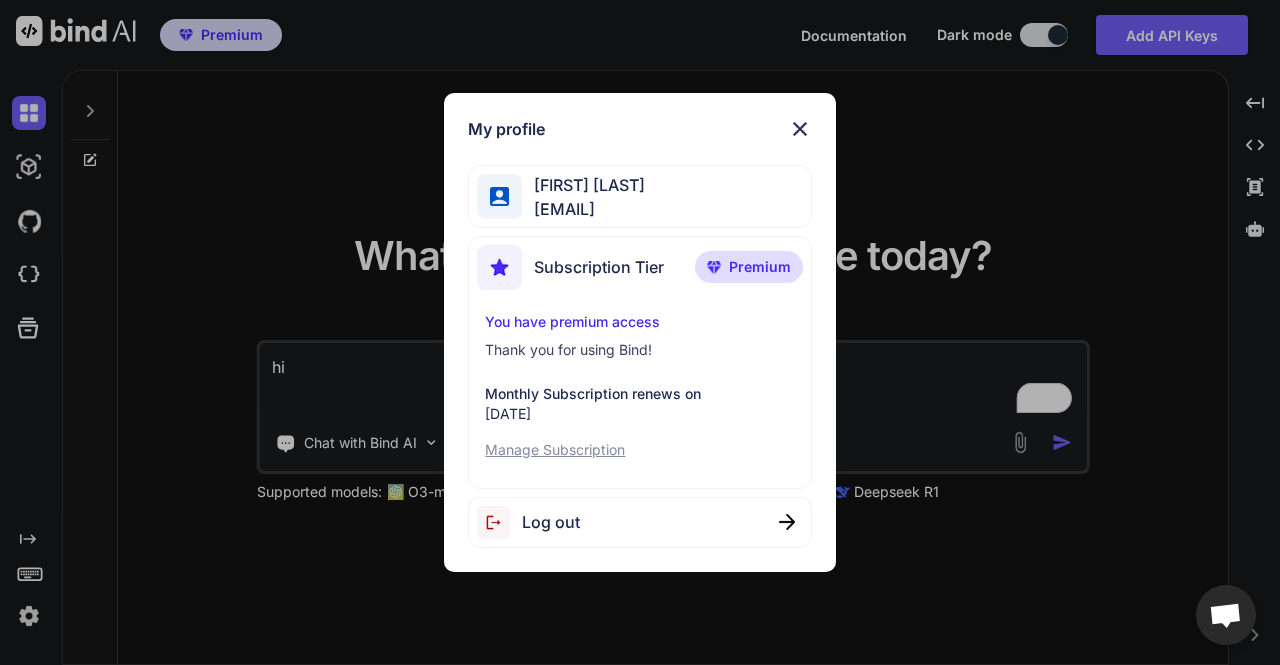 click on "My profile Amogh M amogh@getbind.co Subscription Tier Premium You have premium  access Thank you for using Bind! Monthly Subscription renews on August 10, 2025 Manage Subscription Log out" at bounding box center (640, 332) 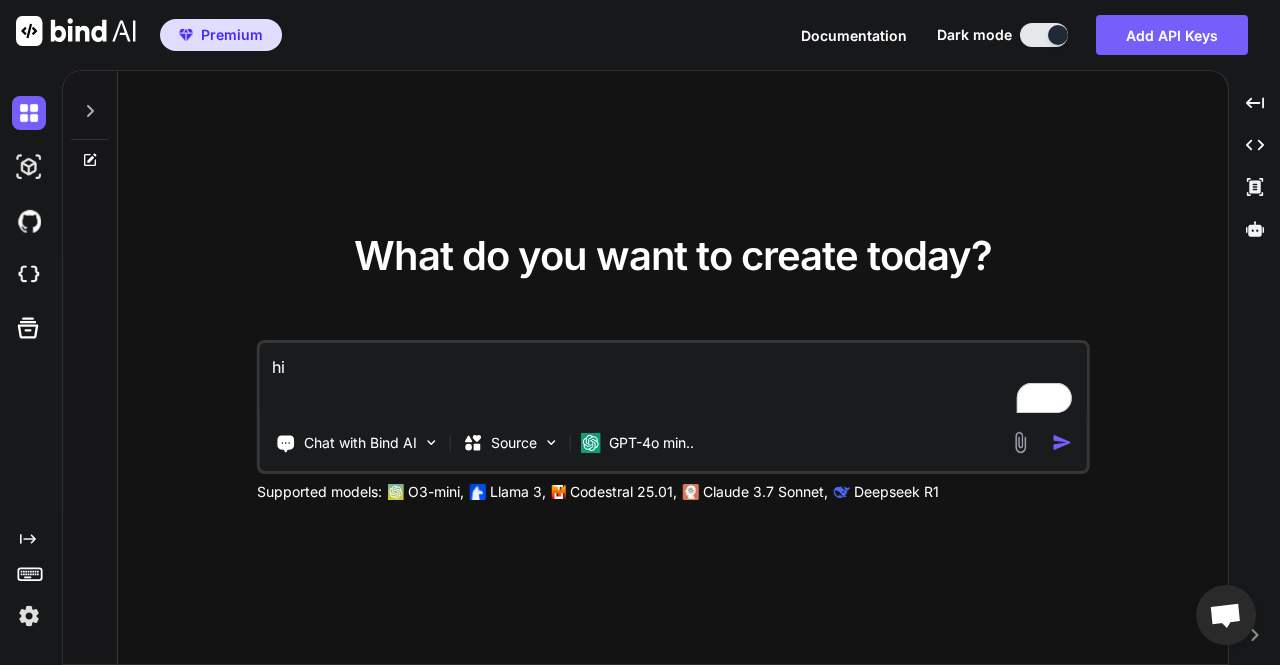 click at bounding box center (1044, 35) 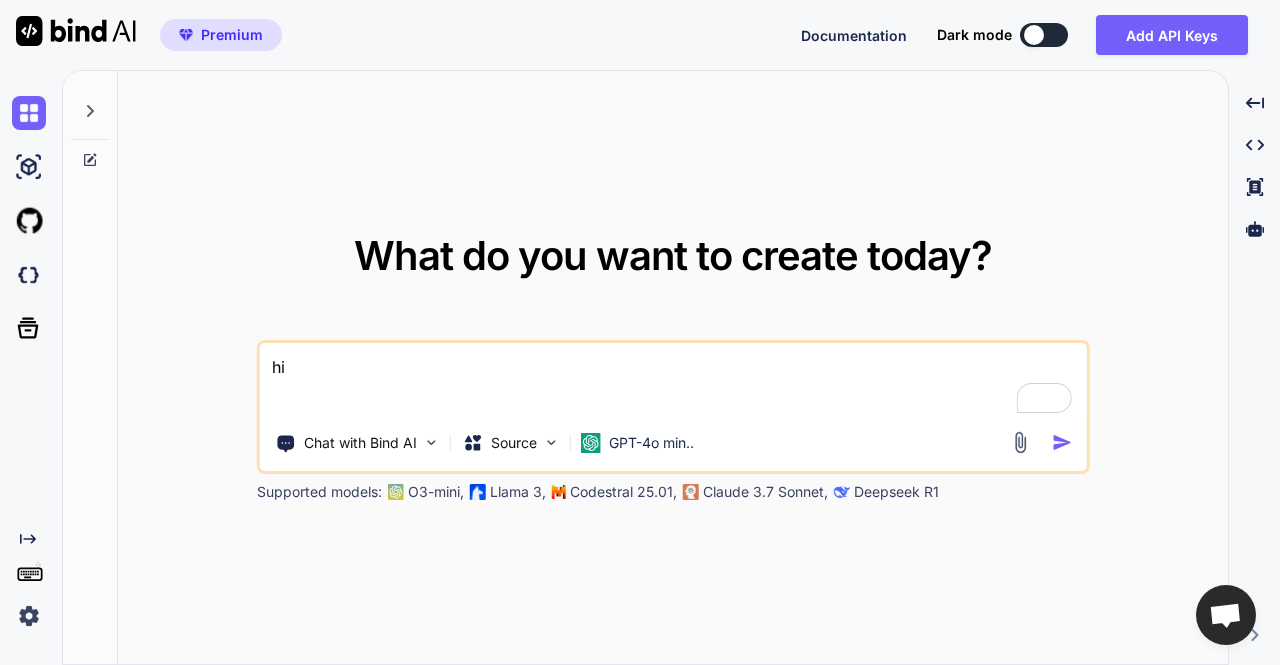 click at bounding box center (29, 616) 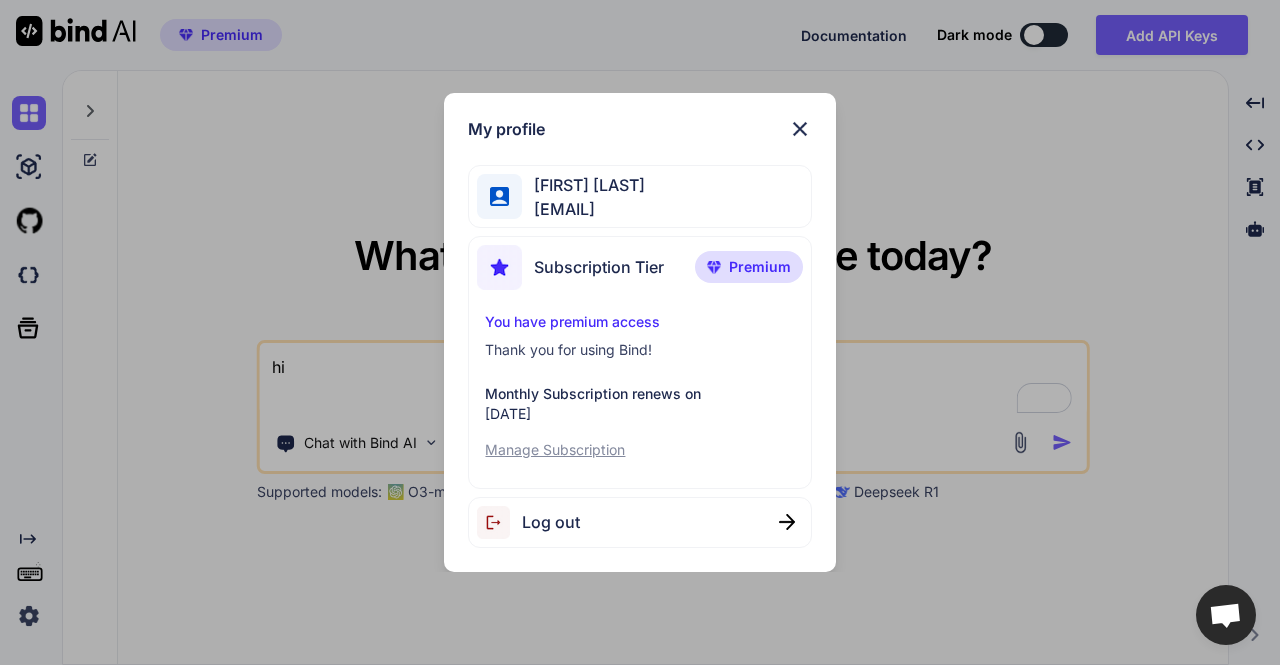 click on "My profile Amogh M amogh@getbind.co Subscription Tier Premium You have premium  access Thank you for using Bind! Monthly Subscription renews on August 10, 2025 Manage Subscription Log out" at bounding box center (640, 332) 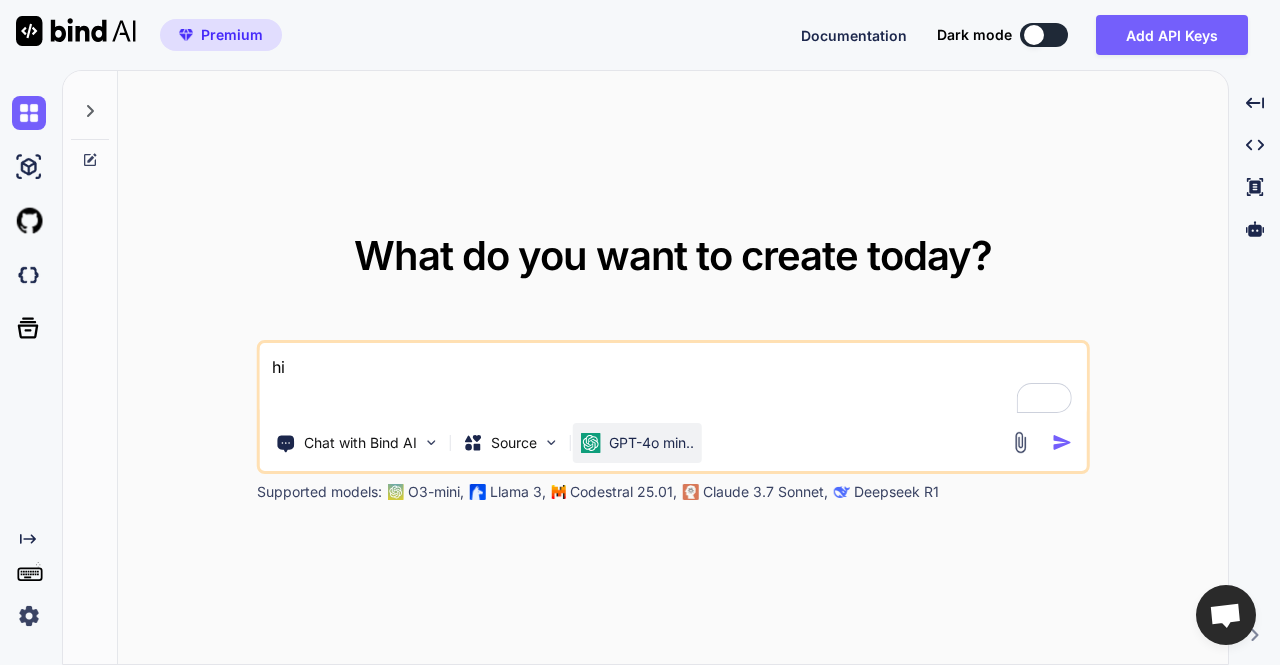 click on "GPT-4o min.." at bounding box center [637, 443] 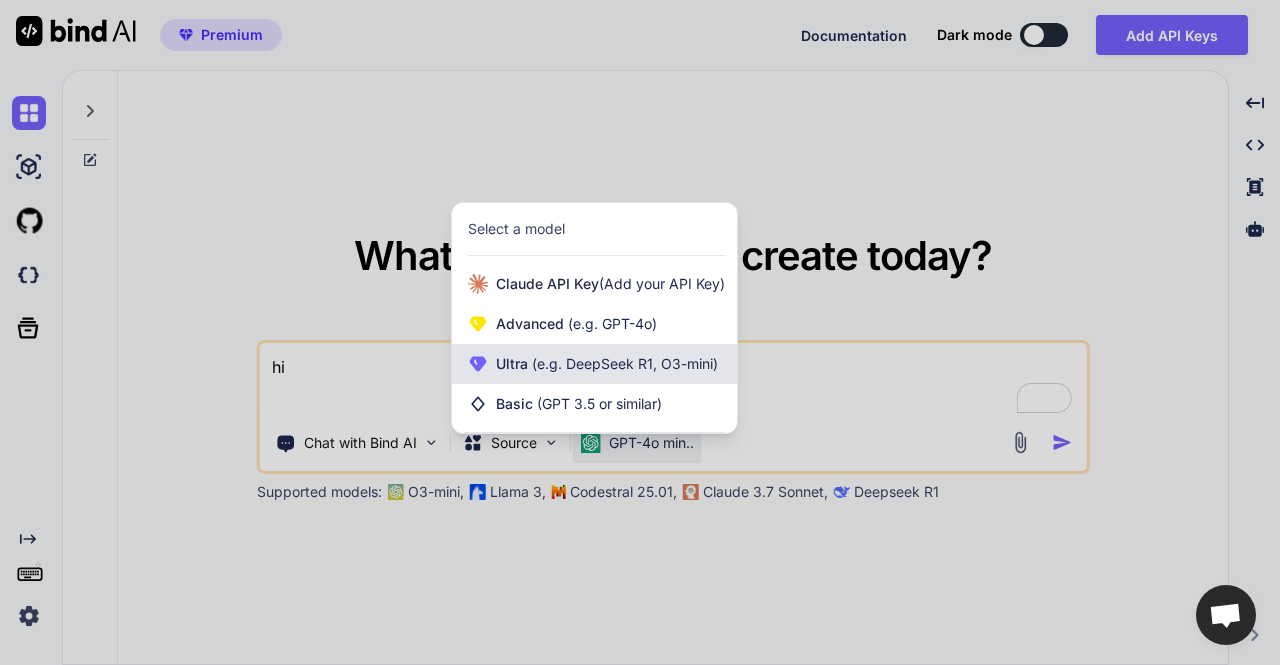 click on "(e.g. DeepSeek R1, O3-mini)" at bounding box center [623, 363] 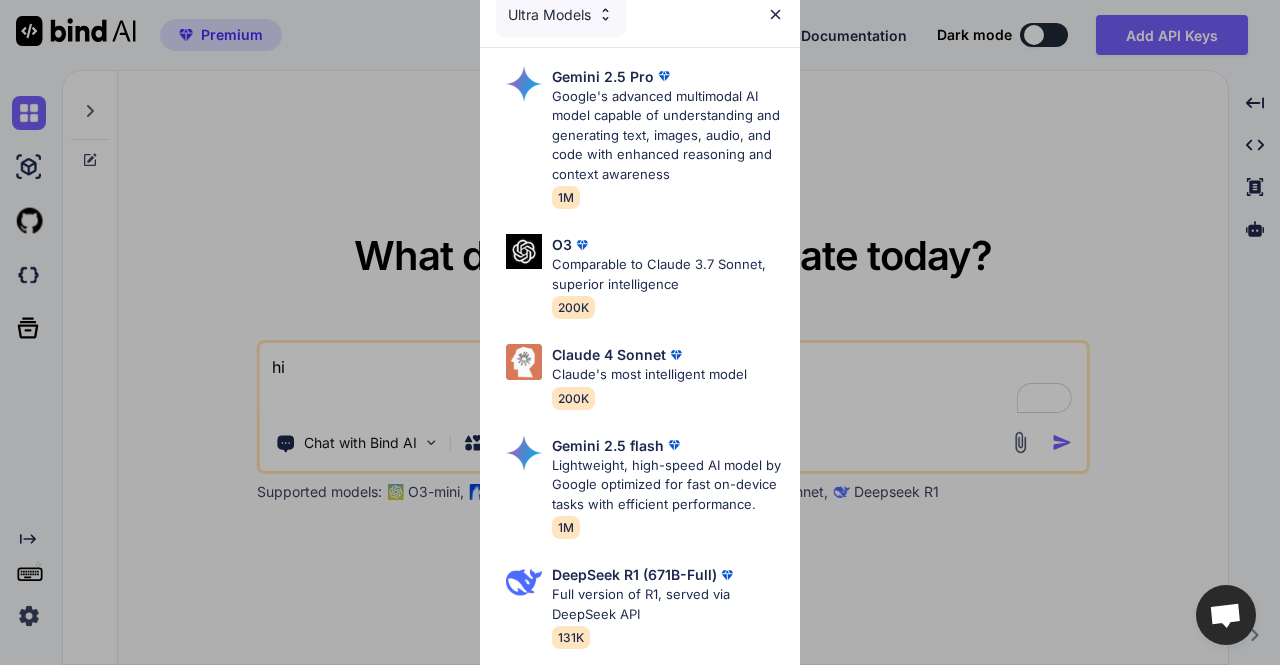 click on "Ultra Models Gemini 2.5 Pro Google's advanced multimodal AI model capable of understanding and generating text, images, audio, and code with enhanced reasoning and context awareness 1M O3 Comparable to Claude 3.7 Sonnet, superior intelligence 200K Claude 4 Sonnet Claude's most intelligent model 200K Gemini 2.5 flash Lightweight, high-speed AI model by Google optimized for fast on-device tasks with efficient performance. 1M DeepSeek R1 (671B-Full) Full version of R1, served via DeepSeek API 131K Claude 3.7 Sonnet (Anthropic) Claude's most intelligent model 200K O4 mini OpenAI's most advanced reasoning model series 200K DeepSeek R1 (70B-Distill US Hosted) Reasoning at 1000 tokens/second, beats GPT-o1 & Claude 3.5 Sonnet 128k" at bounding box center (640, 332) 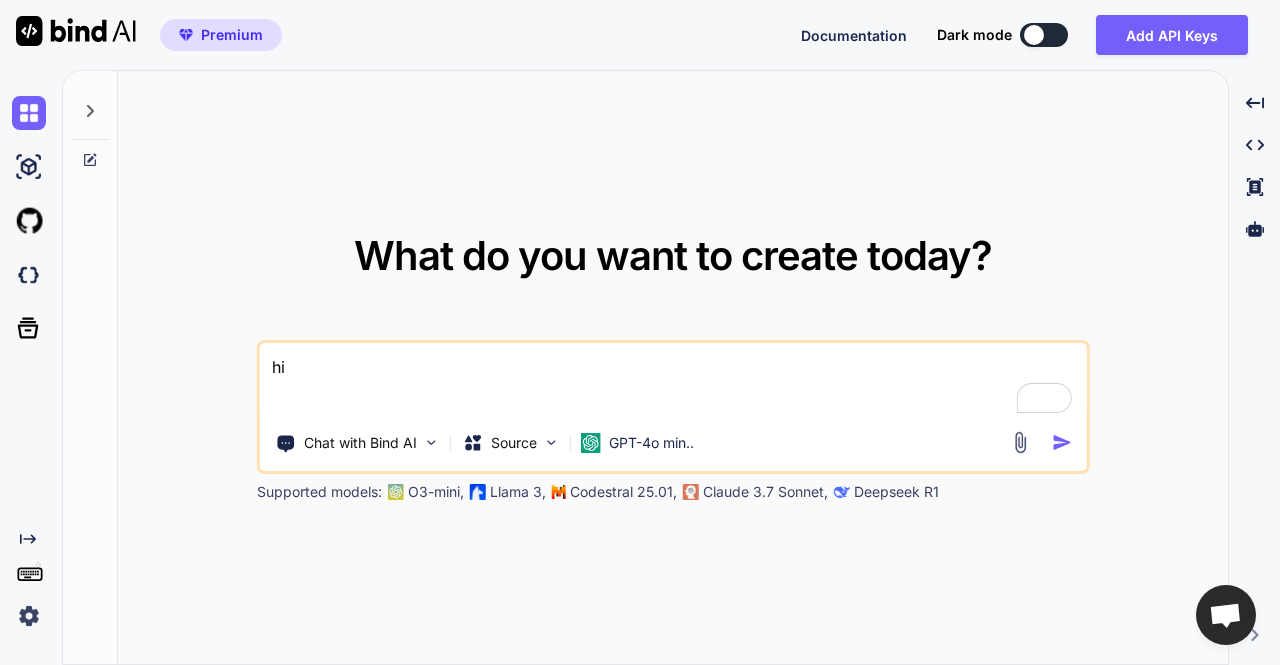 click at bounding box center [1034, 35] 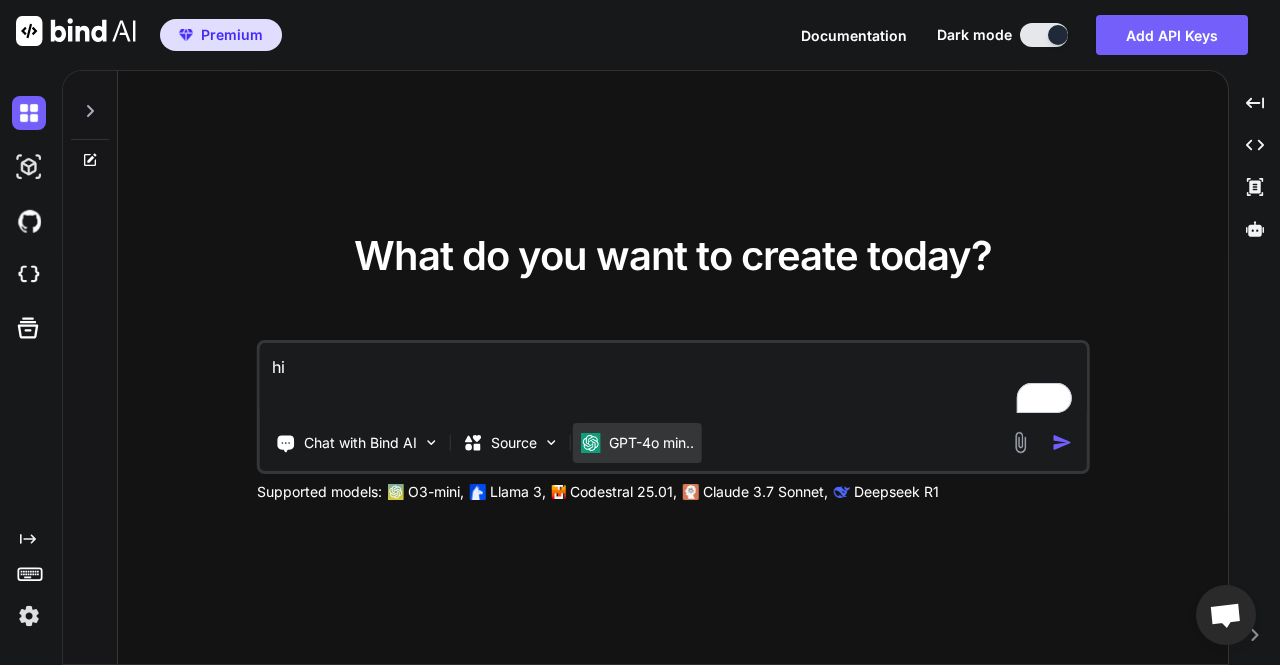click on "GPT-4o min.." at bounding box center [651, 443] 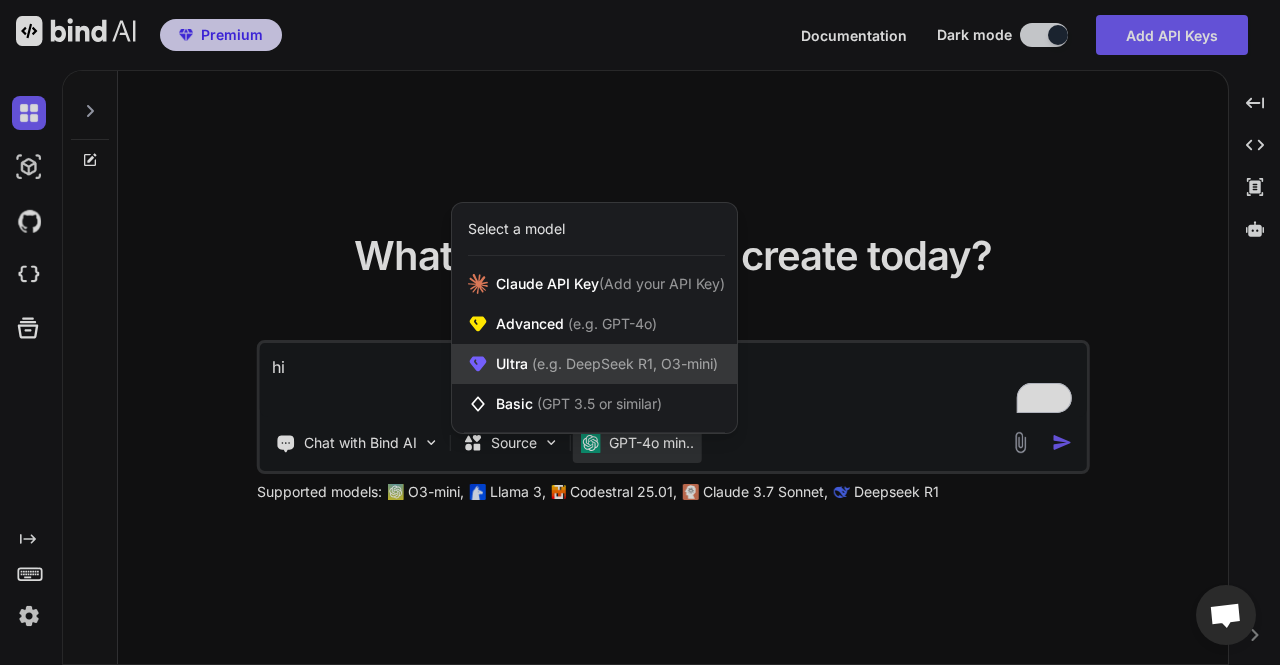 click on "(e.g. DeepSeek R1, O3-mini)" at bounding box center [623, 363] 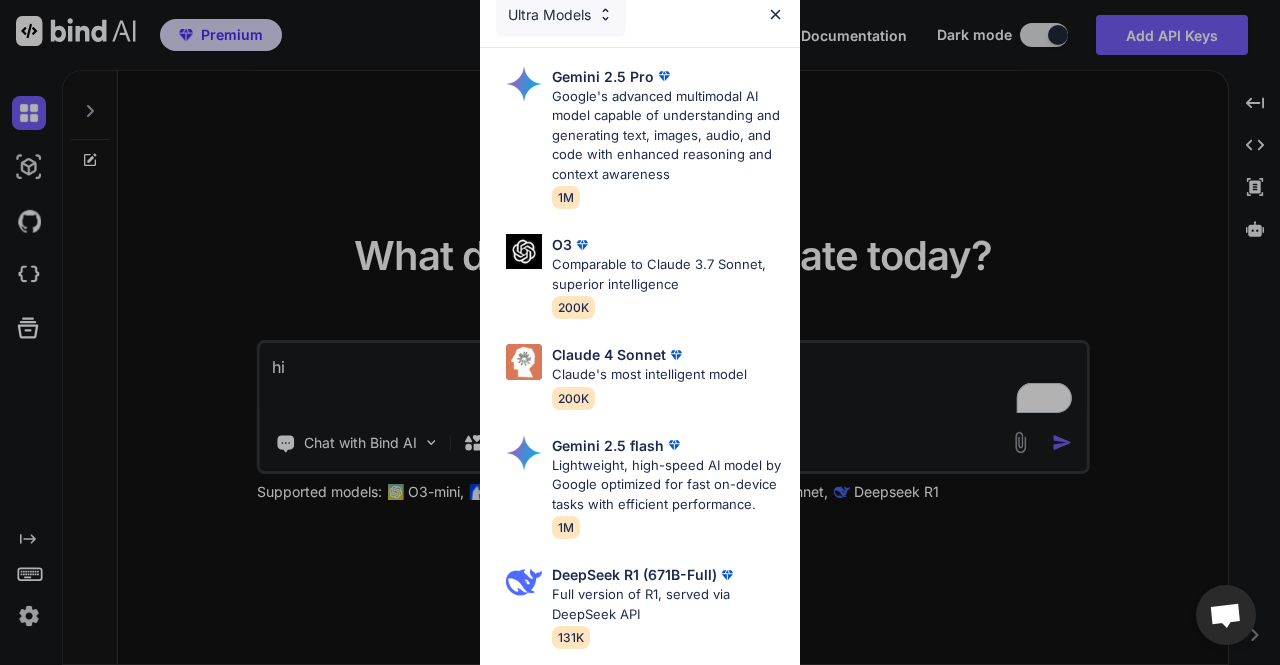 click at bounding box center [775, 14] 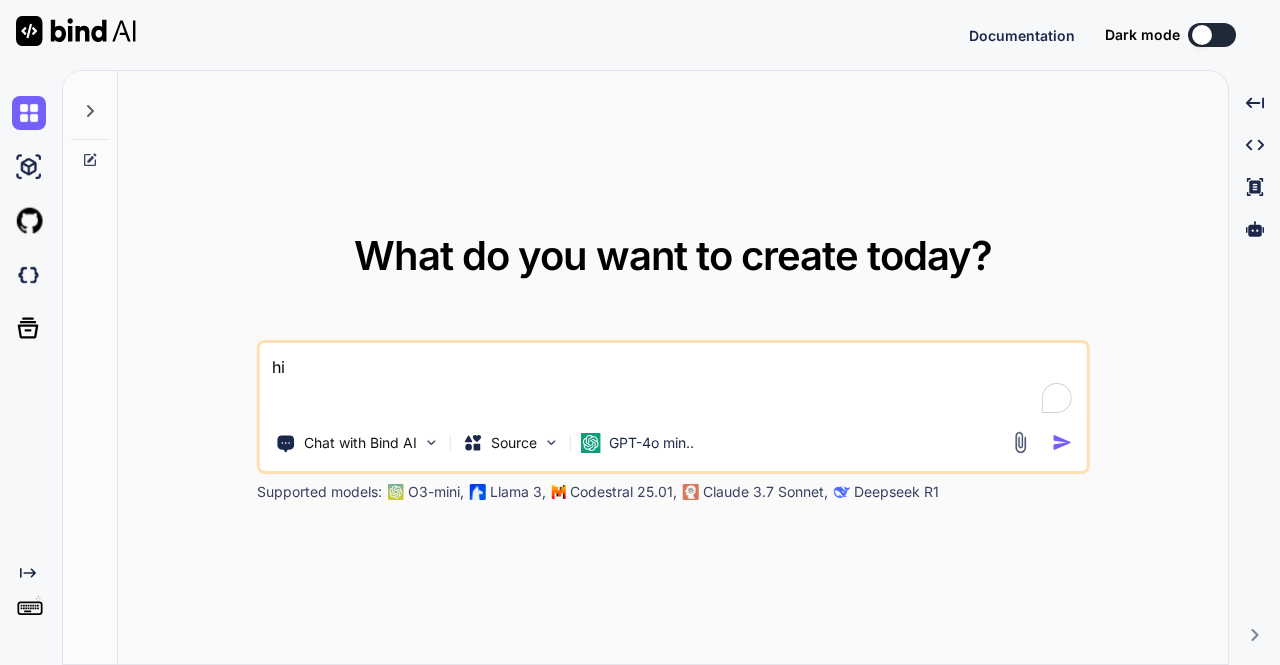 scroll, scrollTop: 0, scrollLeft: 0, axis: both 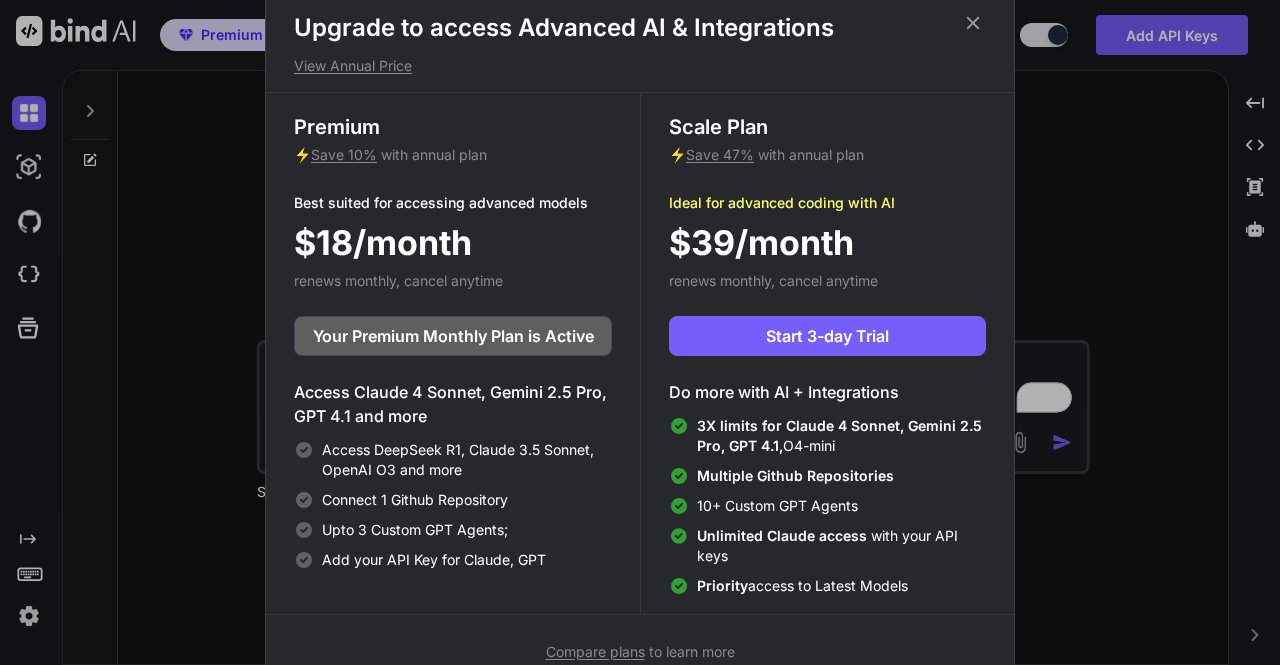type on "x" 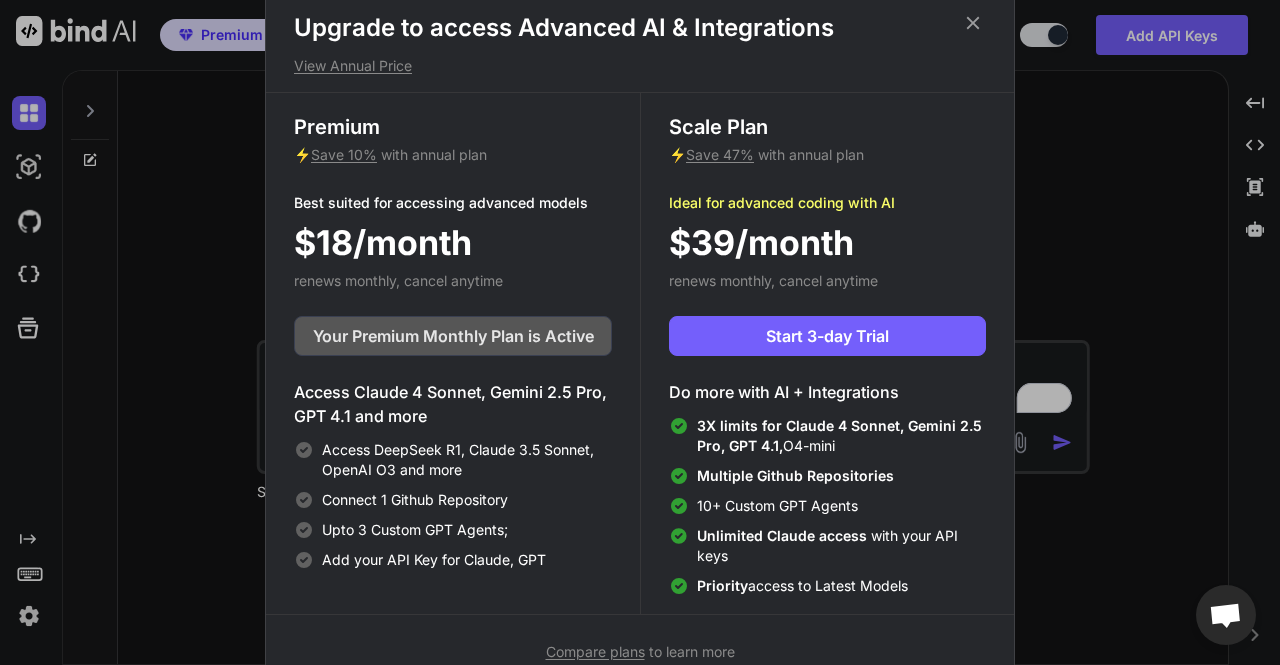 click on "Your Premium Monthly Plan is Active" at bounding box center (453, 336) 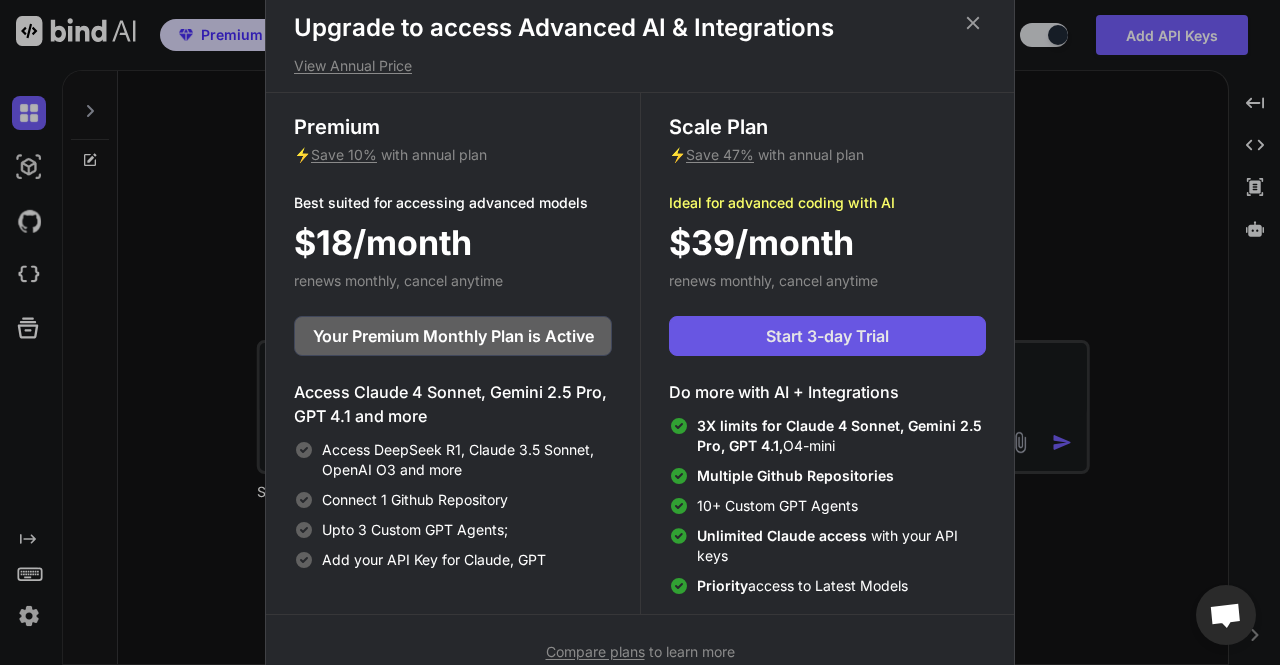 click on "Start 3-day Trial" at bounding box center [827, 336] 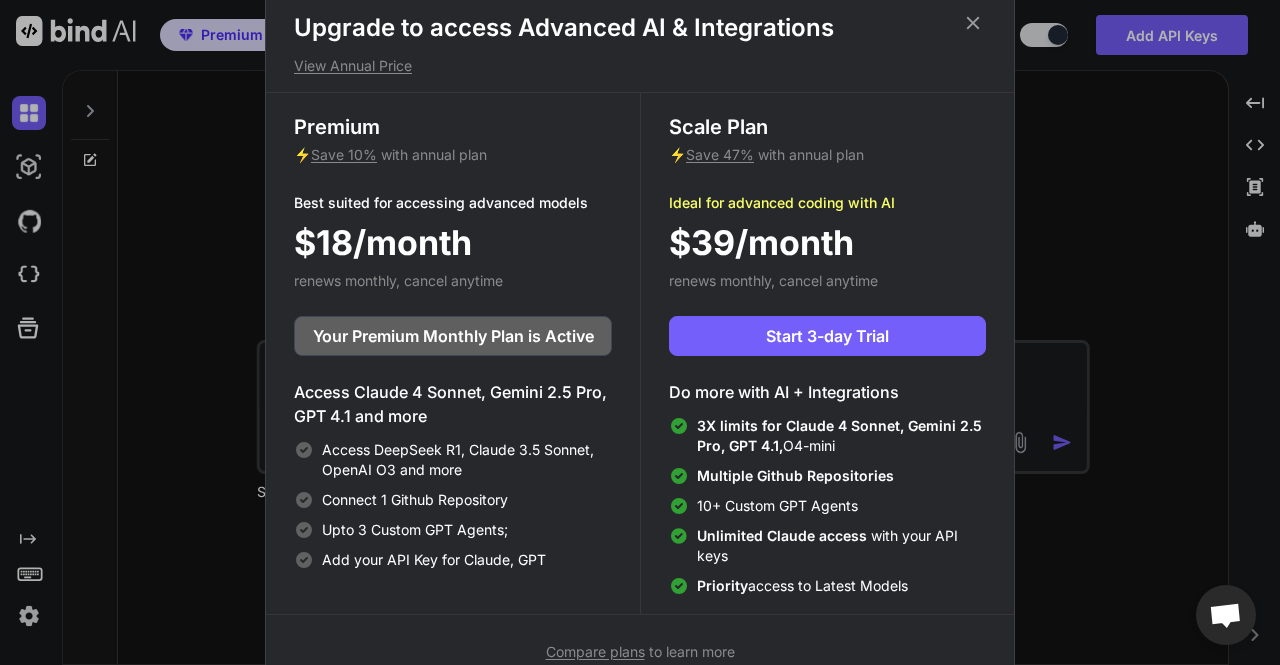 click 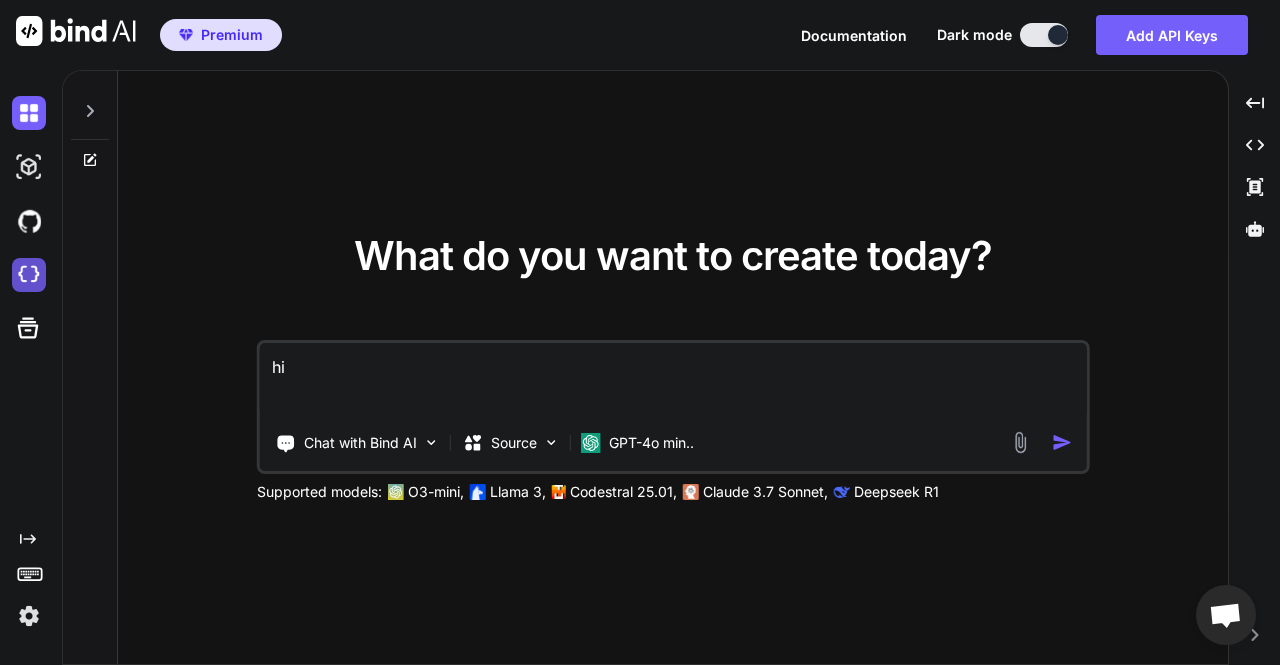 click at bounding box center (29, 275) 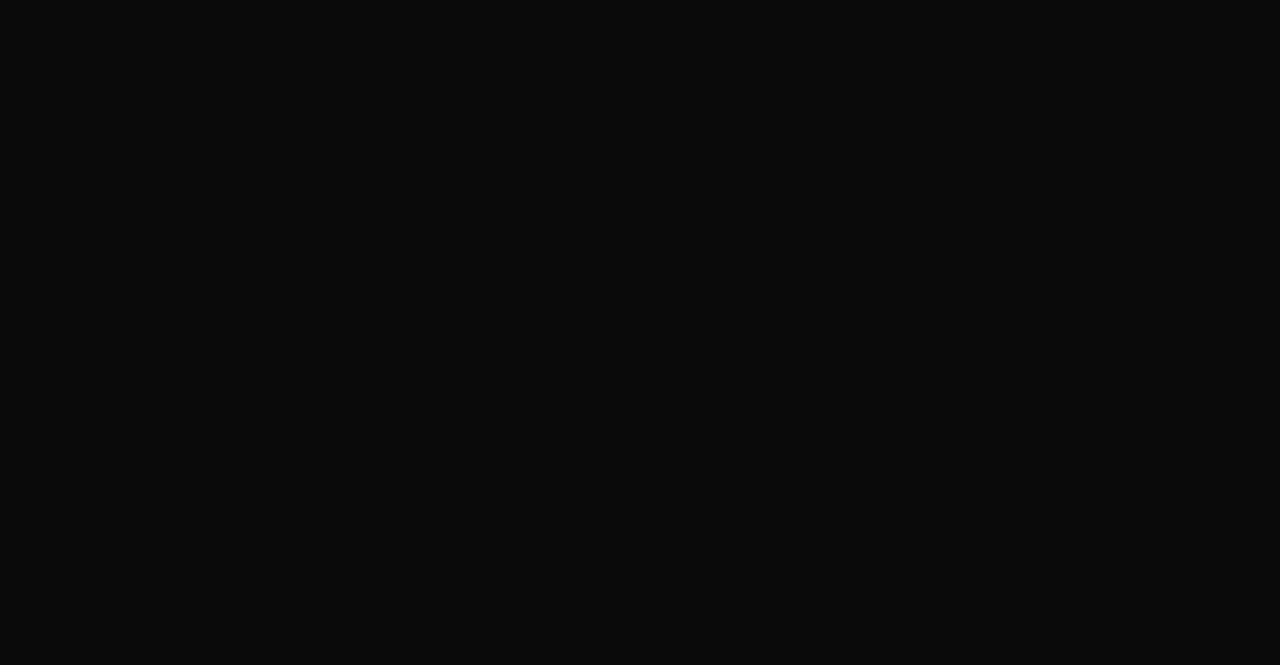 scroll, scrollTop: 0, scrollLeft: 0, axis: both 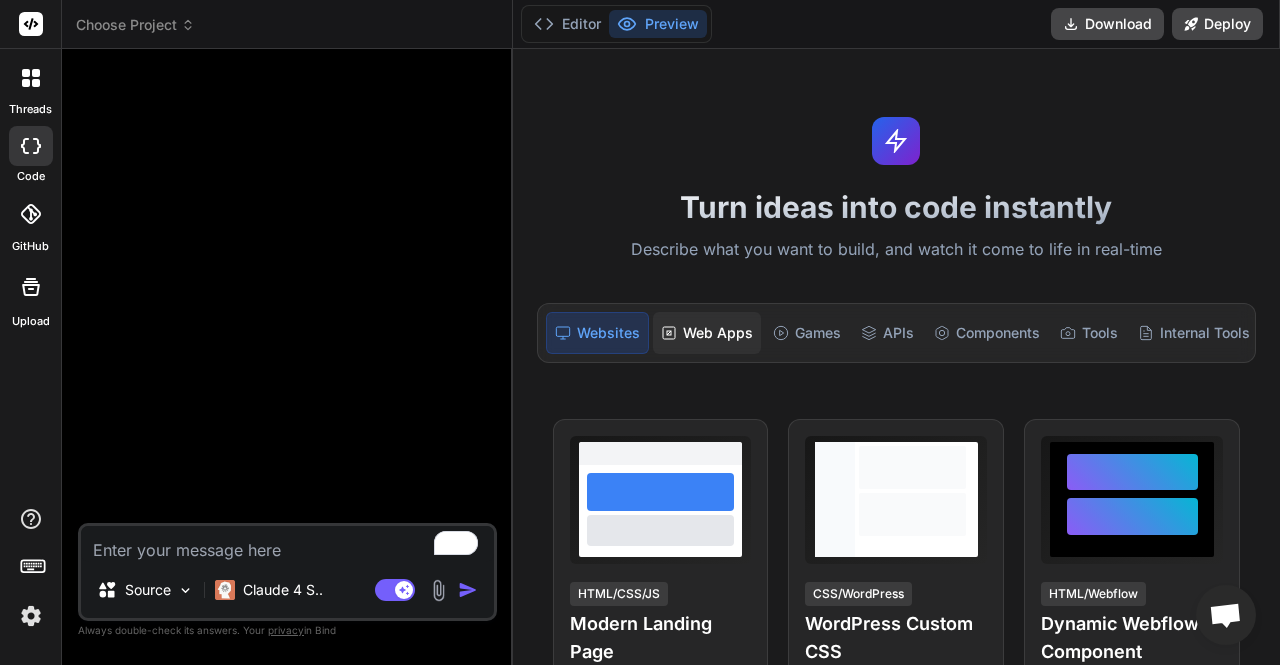 click on "Web Apps" at bounding box center [707, 333] 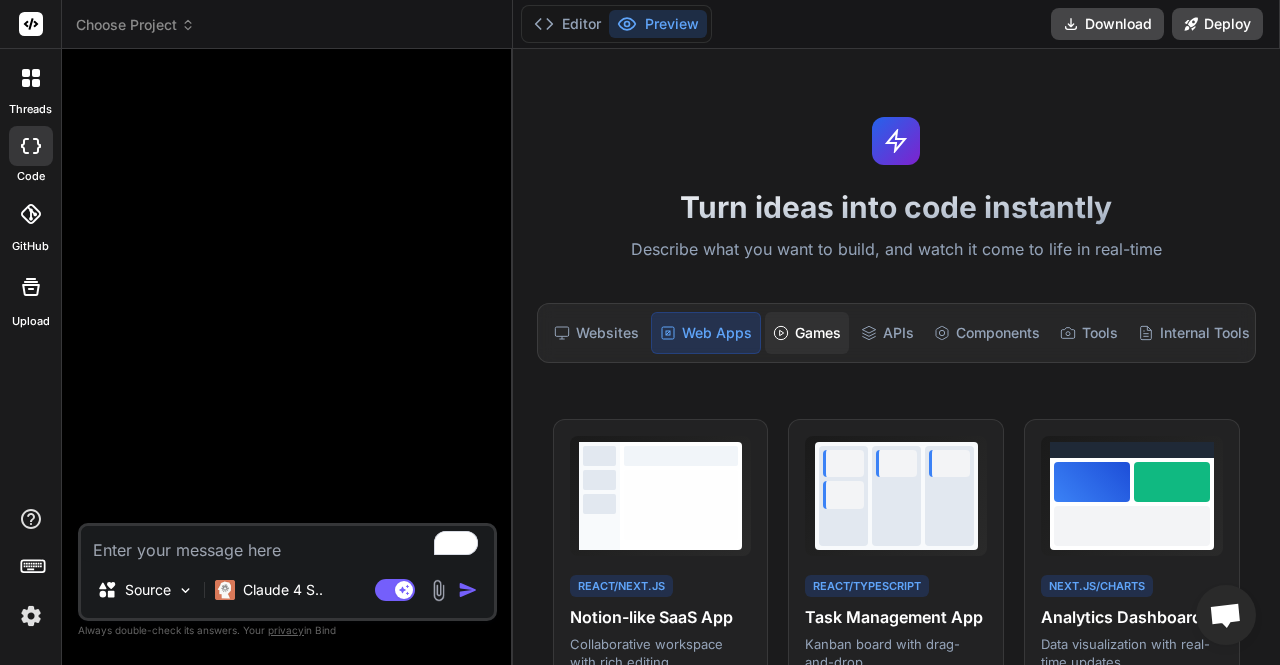 click on "Games" at bounding box center [807, 333] 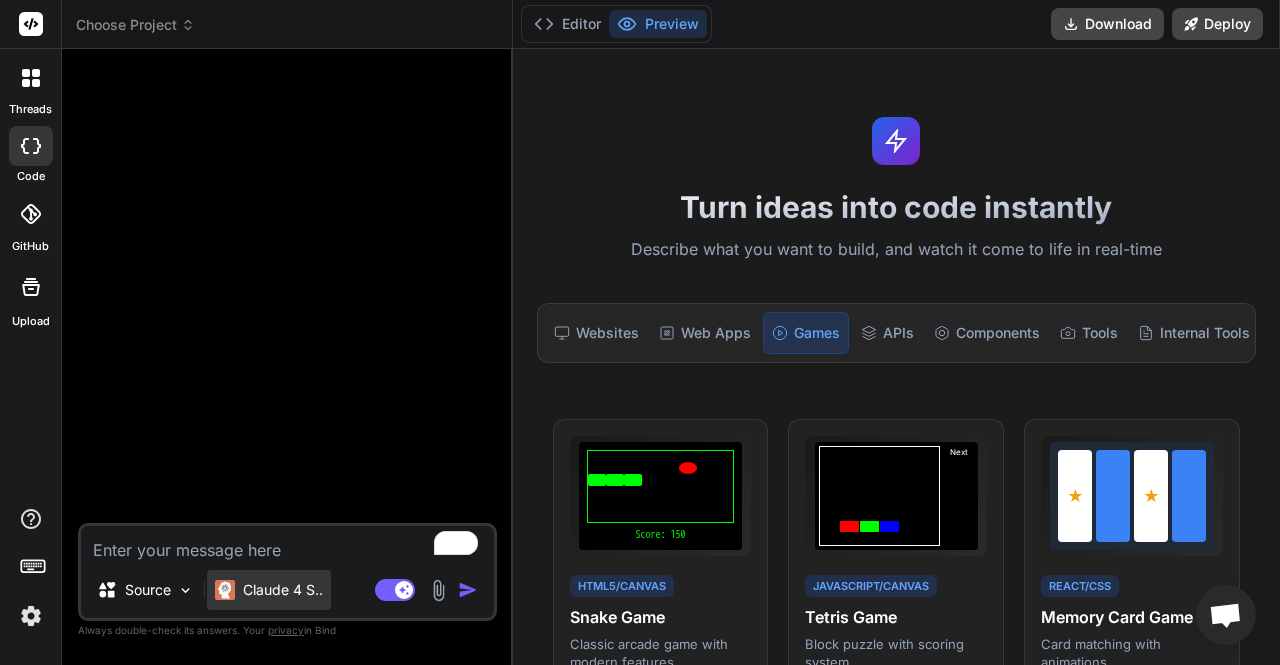 click on "Claude 4 S.." at bounding box center [283, 590] 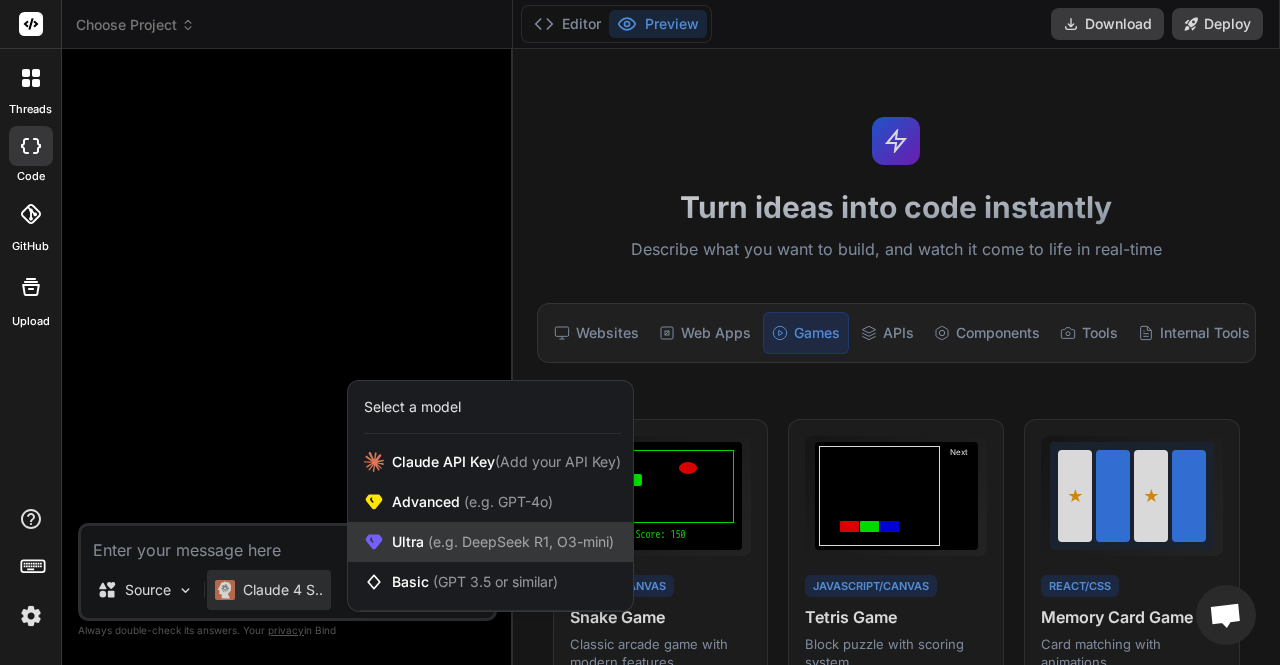 click on "Ultra     (e.g. DeepSeek R1, O3-mini)" at bounding box center (490, 542) 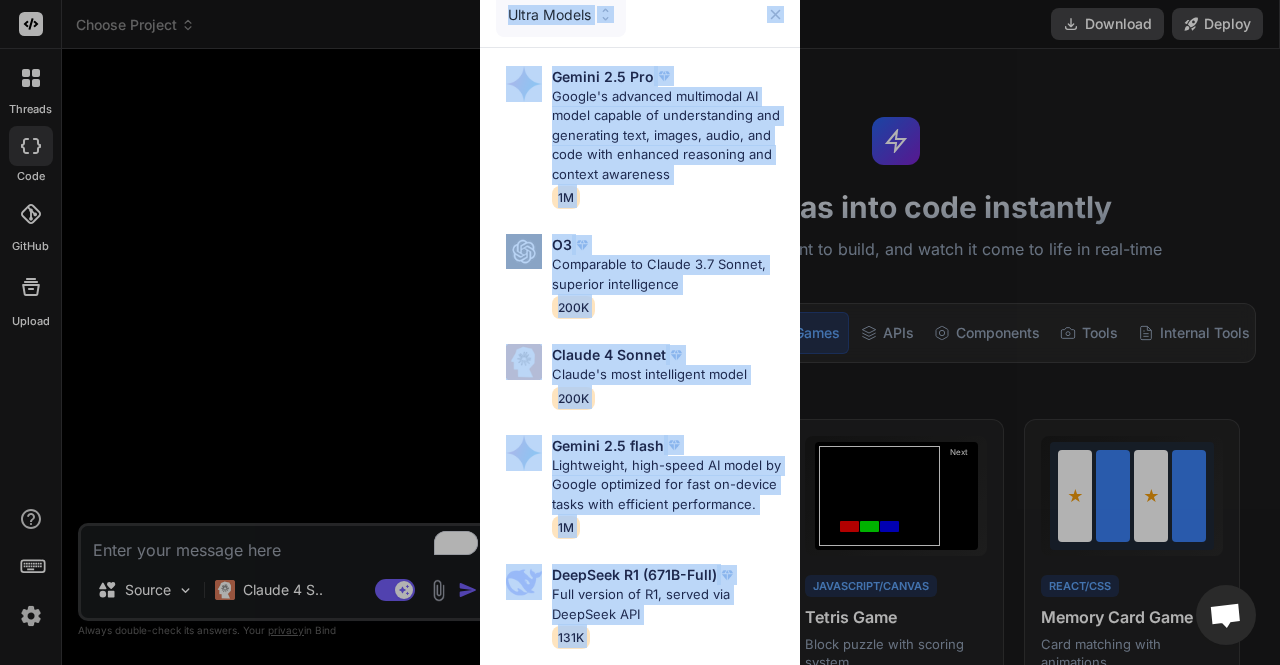 click on "Ultra Models Gemini 2.5 Pro Google's advanced multimodal AI model capable of understanding and generating text, images, audio, and code with enhanced reasoning and context awareness 1M O3 Comparable to Claude 3.7 Sonnet, superior intelligence 200K Claude 4 Sonnet Claude's most intelligent model 200K Gemini 2.5 flash Lightweight, high-speed AI model by Google optimized for fast on-device tasks with efficient performance. 1M DeepSeek R1 (671B-Full) Full version of R1, served via DeepSeek API 131K Claude 3.7 Sonnet (Anthropic) Claude's most intelligent model 200K O4 mini OpenAI's most advanced reasoning model series 200K DeepSeek R1 (70B-Distill US Hosted) Reasoning at 1000 tokens/second, beats GPT-o1 & Claude 3.5 Sonnet 128k" at bounding box center (640, 332) 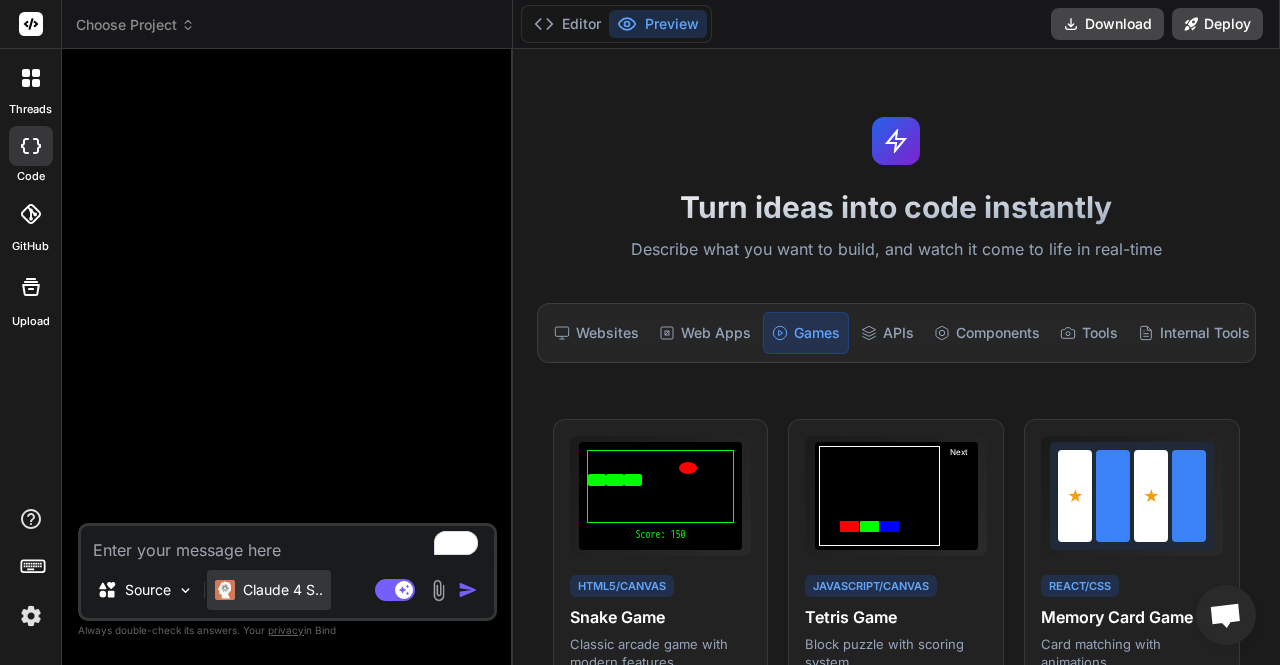 click on "Claude 4 S.." at bounding box center [269, 590] 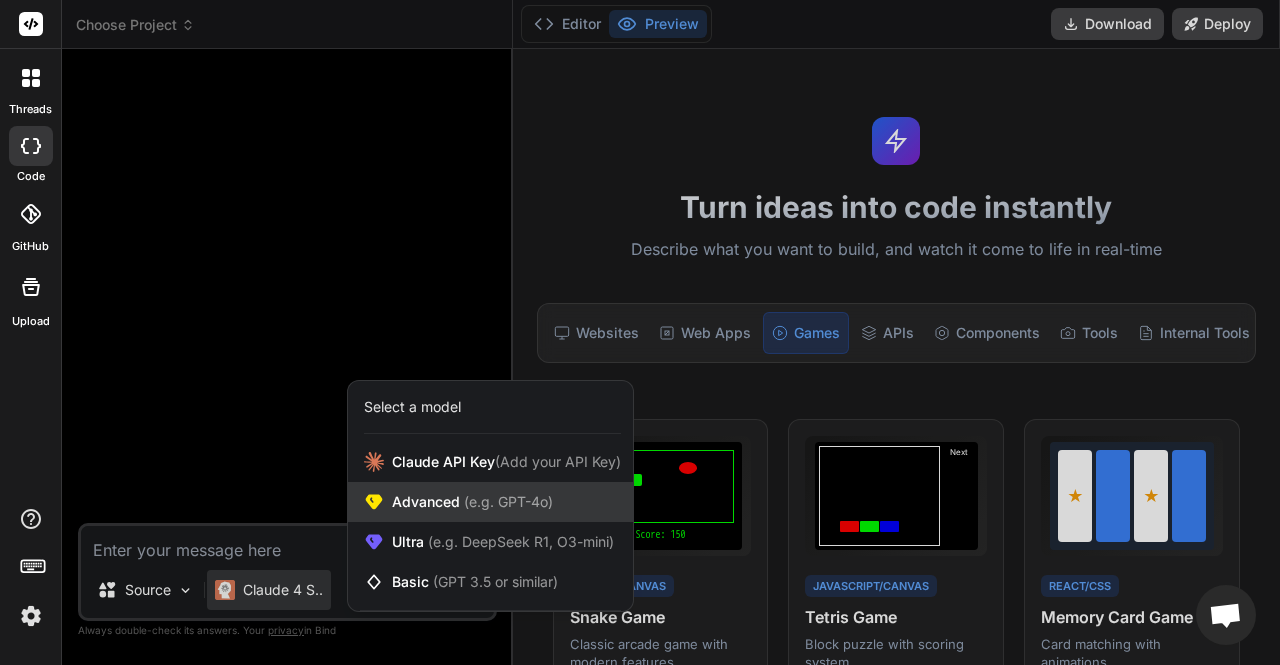 click on "Advanced     (e.g. GPT-4o)" at bounding box center [490, 502] 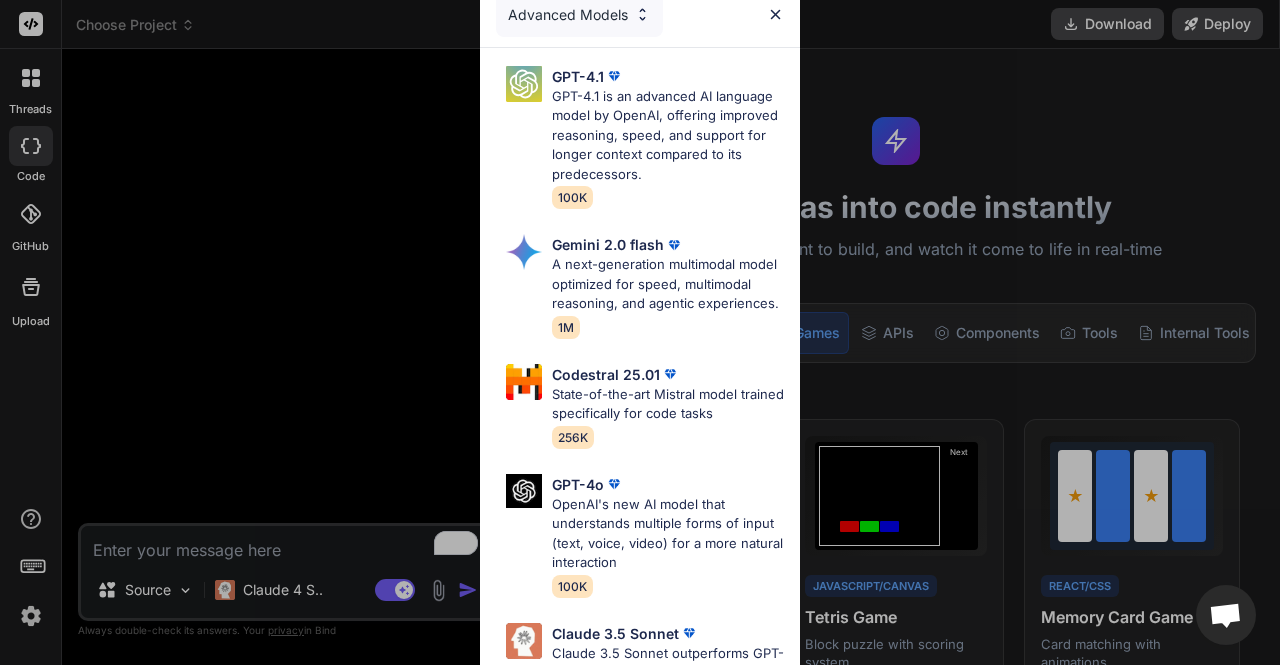 click on "Advanced Models GPT-4.1 GPT-4.1 is an advanced AI language model by OpenAI, offering improved reasoning, speed, and support for longer context compared to its predecessors. 100K Gemini 2.0 flash A next-generation multimodal model optimized for speed, multimodal reasoning, and agentic experiences. 1M Codestral 25.01 State-of-the-art Mistral model trained specifically for code tasks 256K GPT-4o OpenAI's new AI model that understands multiple forms of input (text, voice, video) for a more natural interaction 100K Claude 3.5 Sonnet Claude 3.5 Sonnet outperforms GPT-4o and Claude 3 Opus in Code Generation and Reasoning 200k" at bounding box center [640, 332] 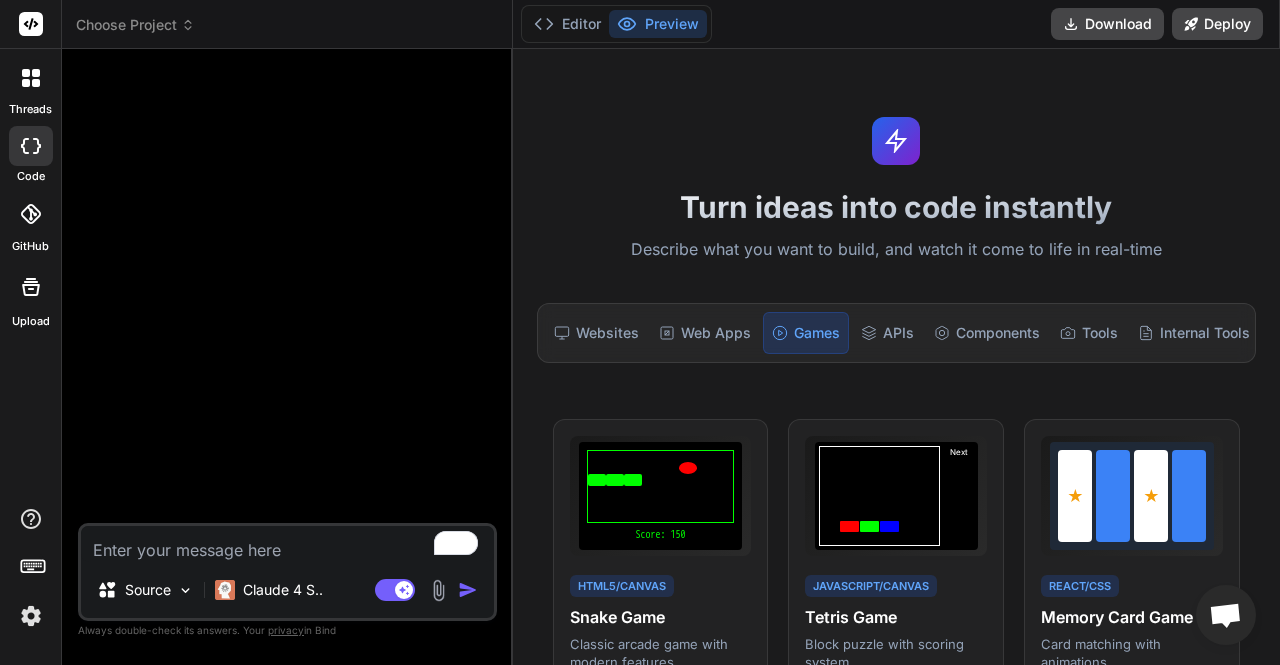 click at bounding box center [31, 616] 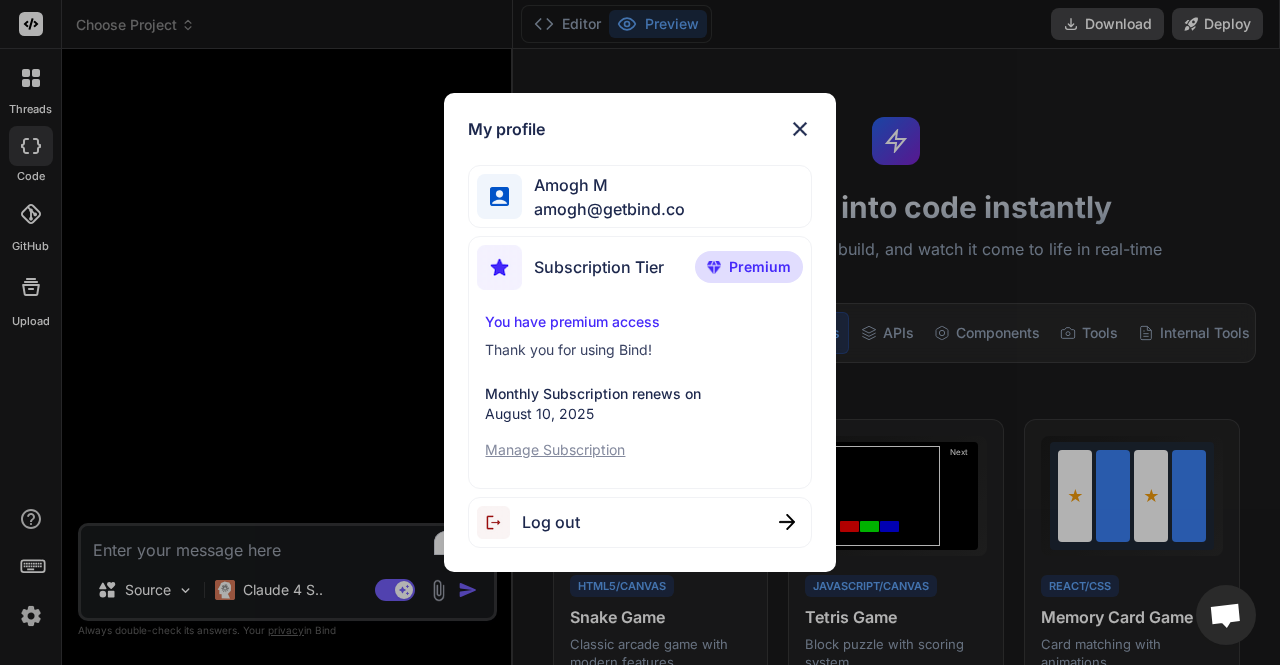 click on "My profile Amogh M amogh@getbind.co Subscription Tier Premium You have premium  access Thank you for using Bind! Monthly Subscription renews on August 10, 2025 Manage Subscription Log out" at bounding box center (640, 332) 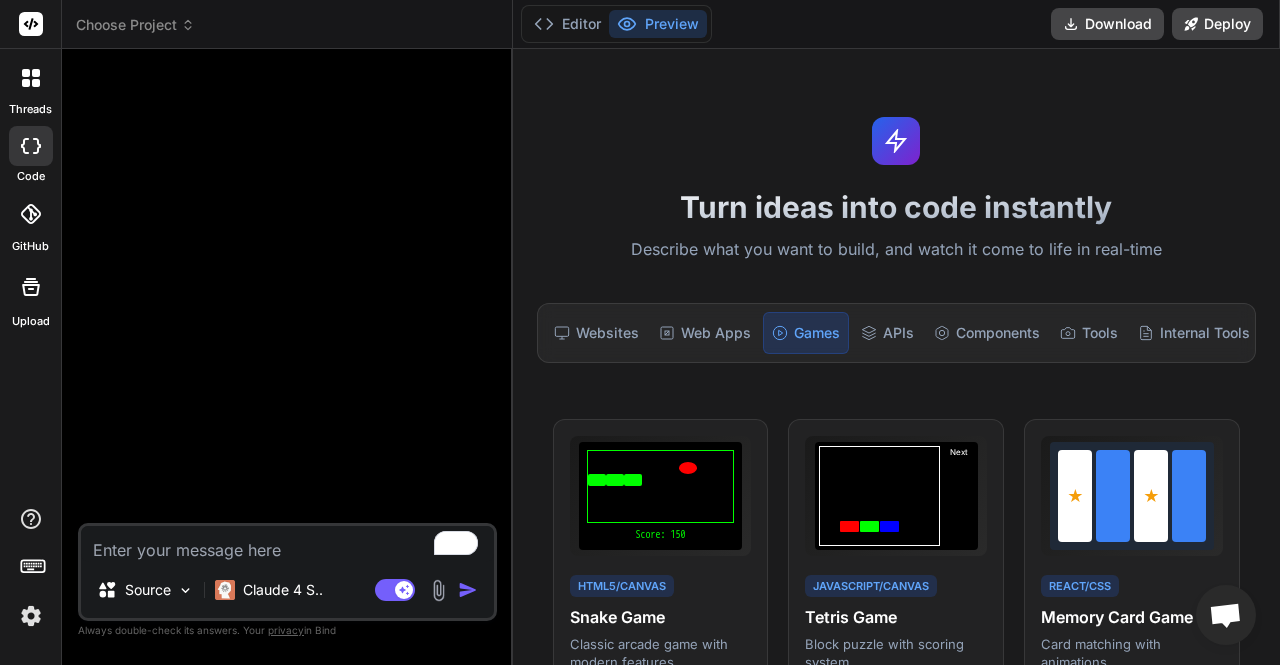 click on "Choose Project" at bounding box center [135, 25] 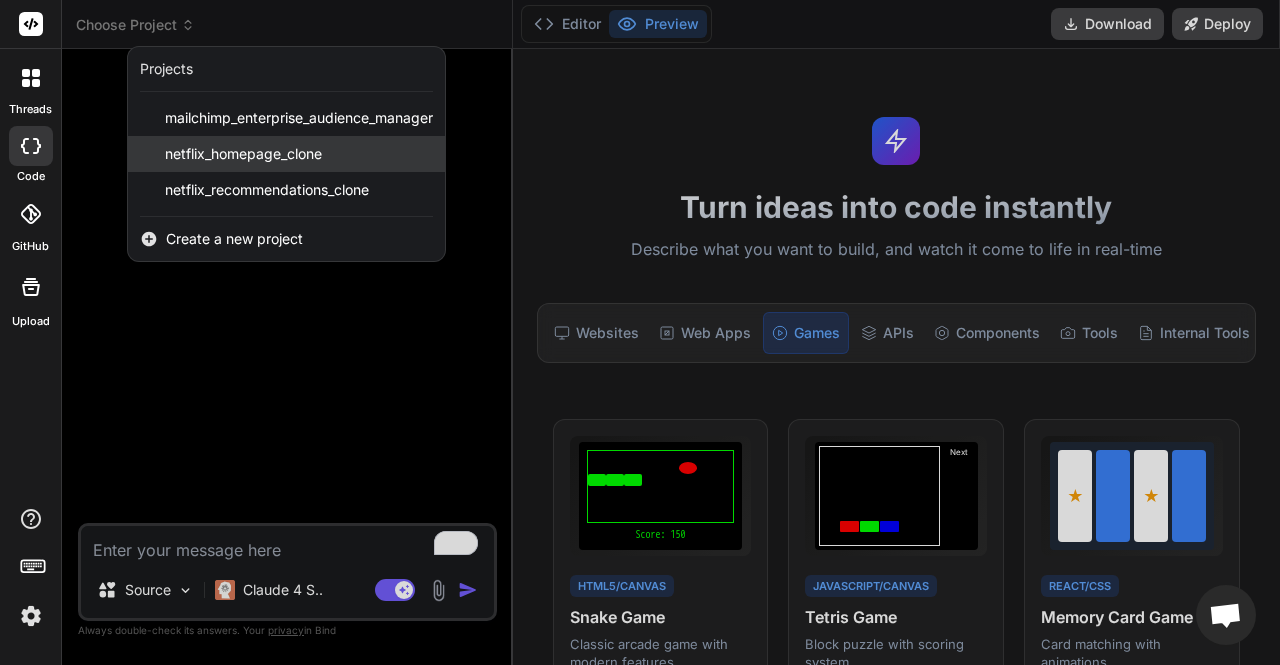 click on "netflix_homepage_clone" at bounding box center (243, 154) 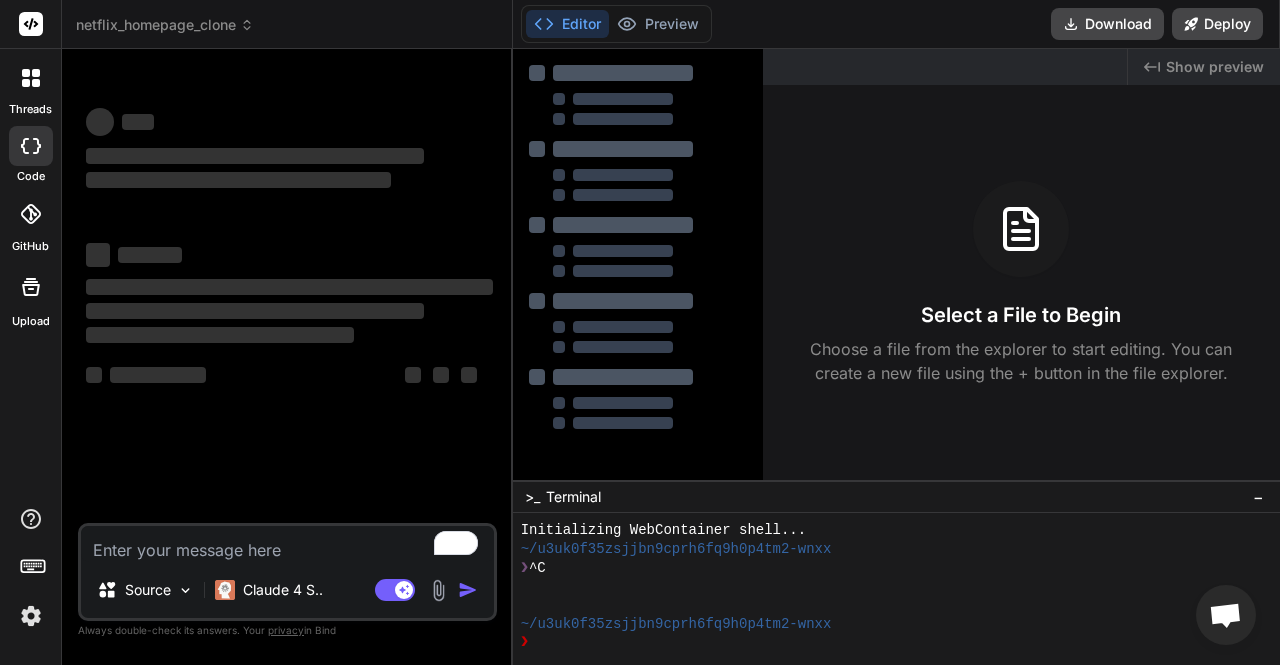 scroll, scrollTop: 18, scrollLeft: 0, axis: vertical 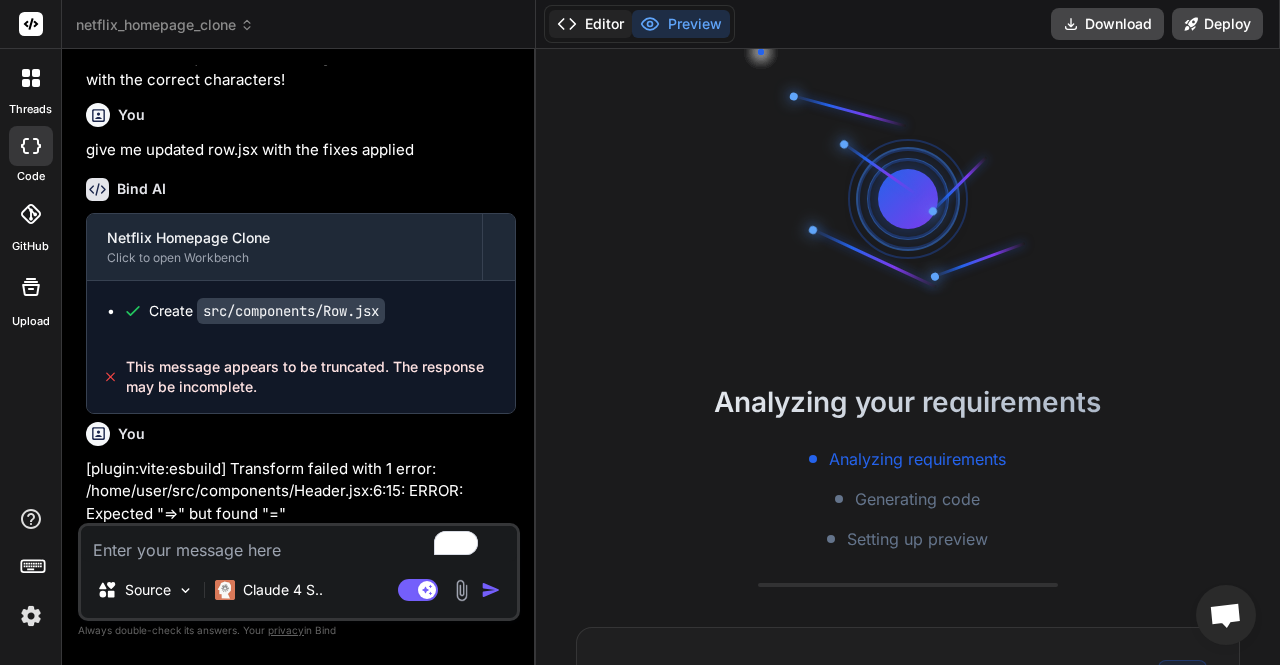 click on "Editor" at bounding box center (590, 24) 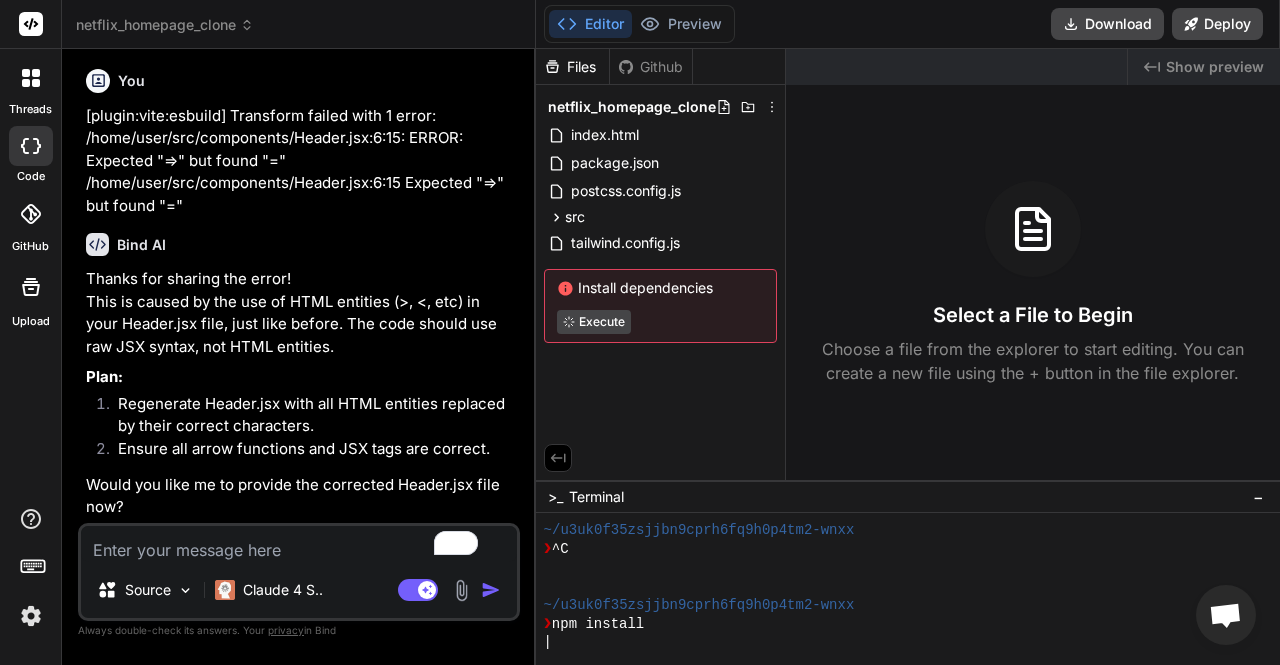 scroll, scrollTop: 2883, scrollLeft: 0, axis: vertical 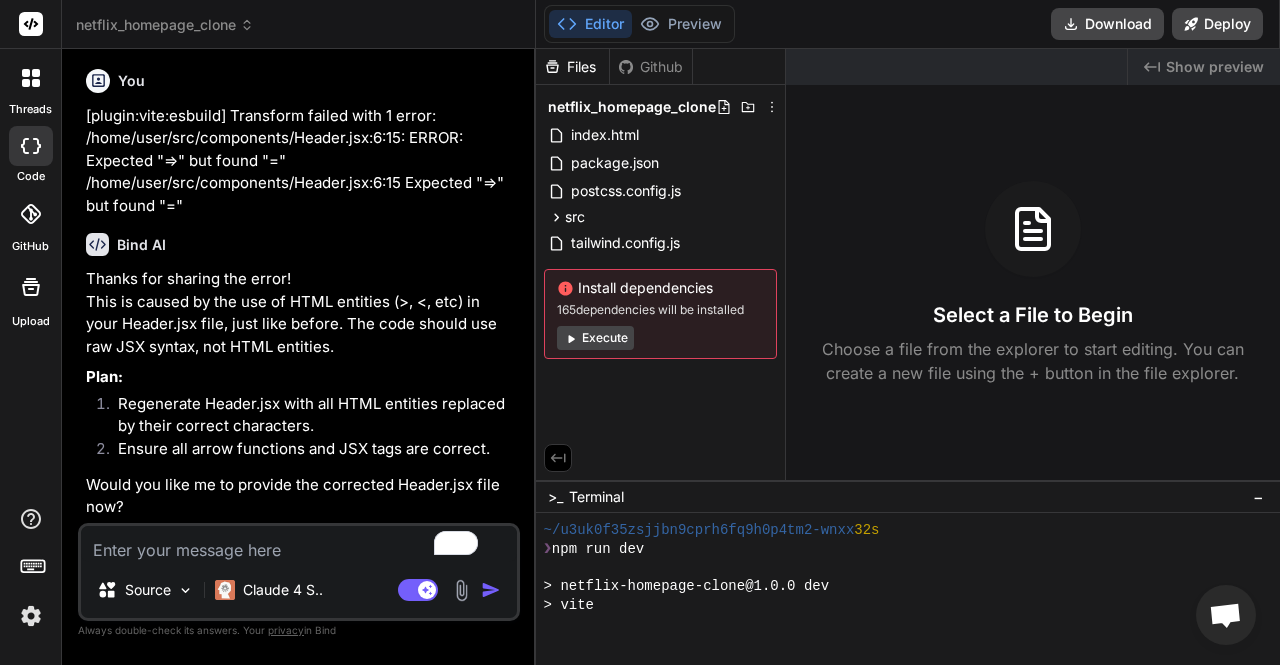 type on "x" 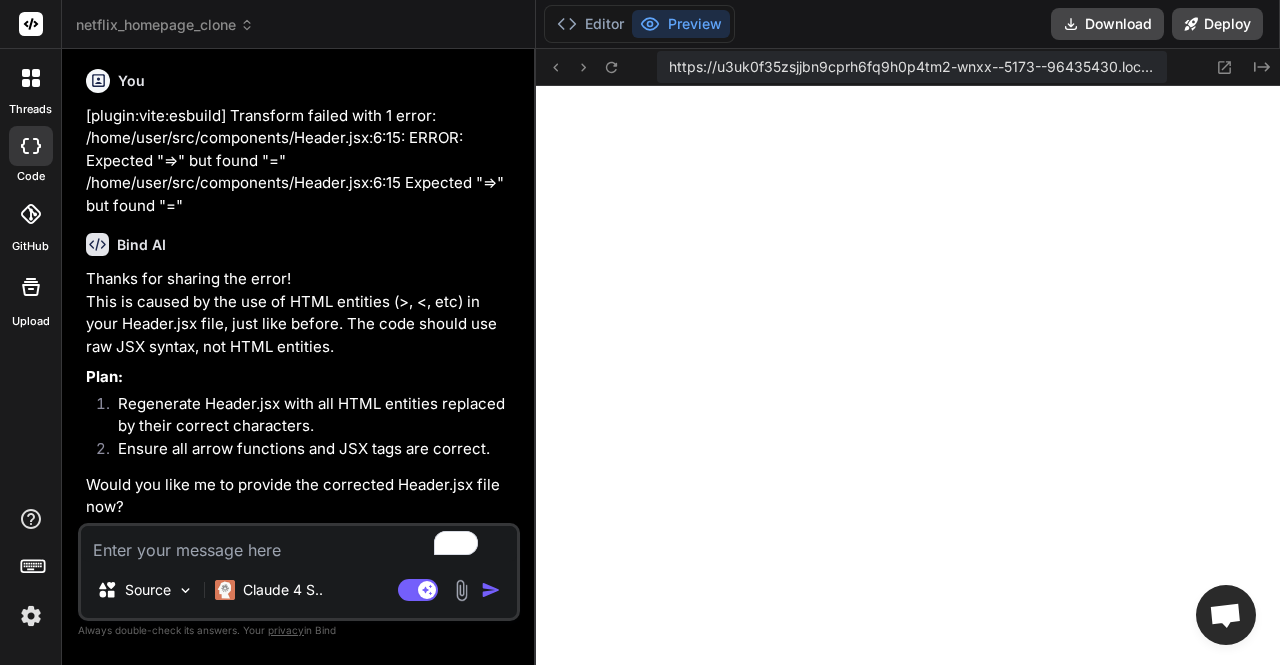 scroll, scrollTop: 1586, scrollLeft: 0, axis: vertical 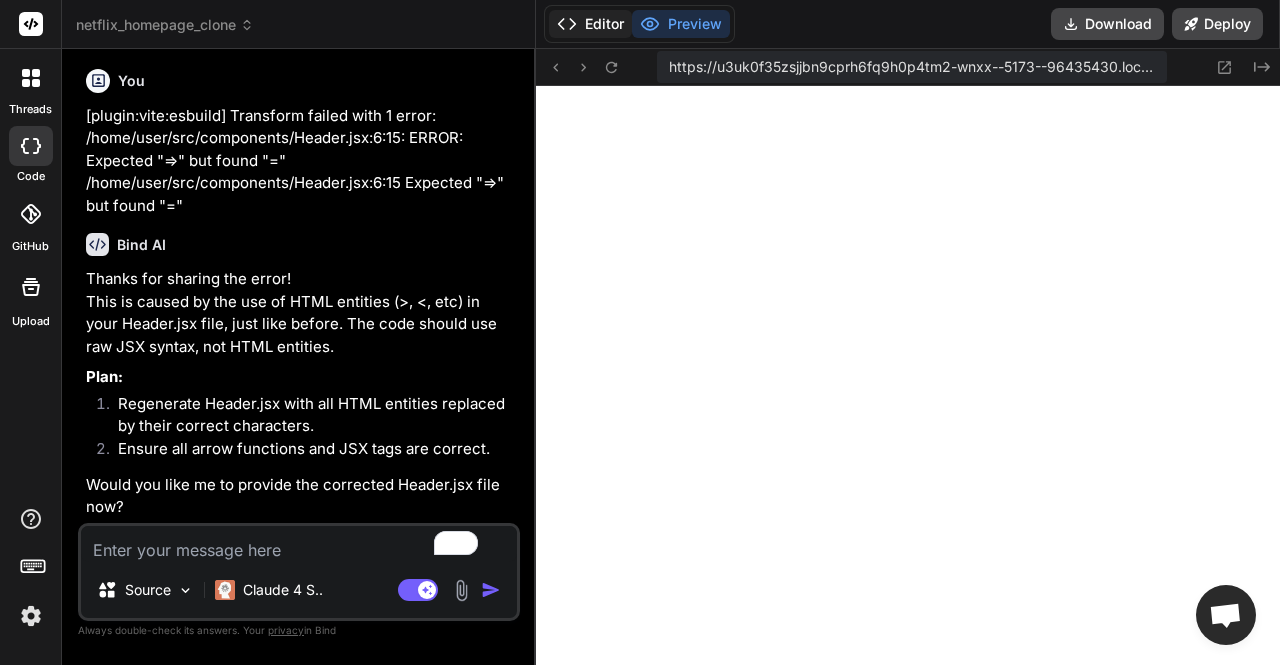click on "Editor" at bounding box center (590, 24) 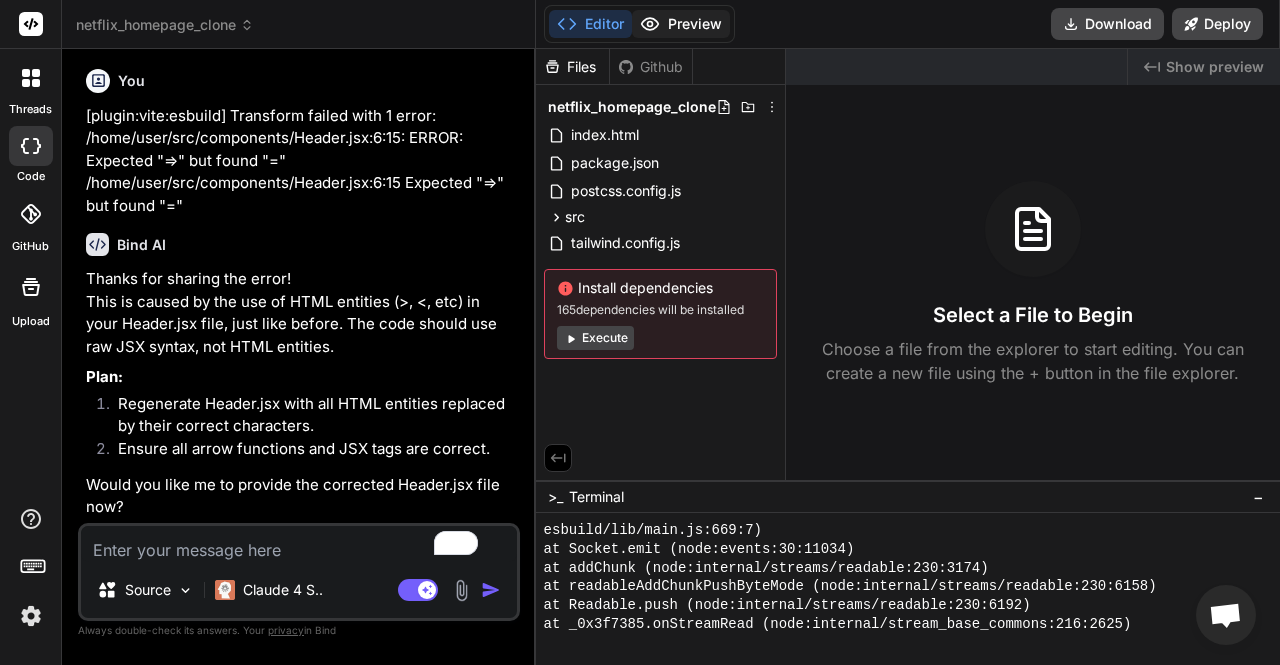 click on "Preview" at bounding box center (681, 24) 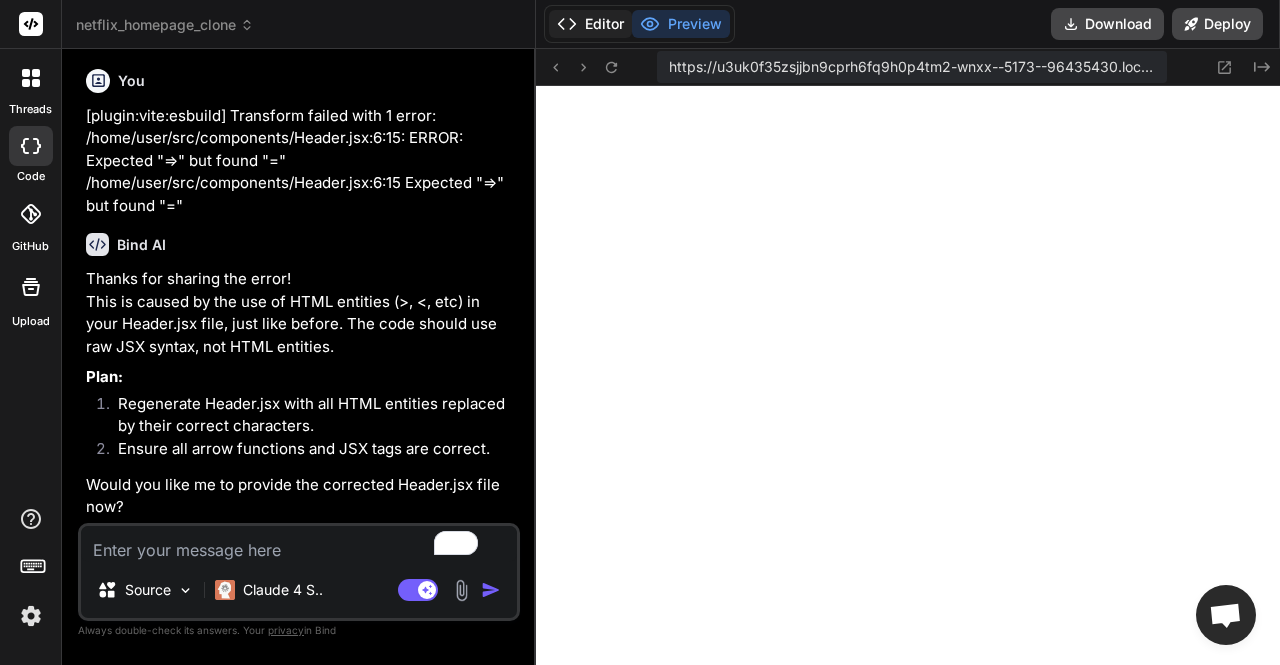 click on "Editor" at bounding box center (590, 24) 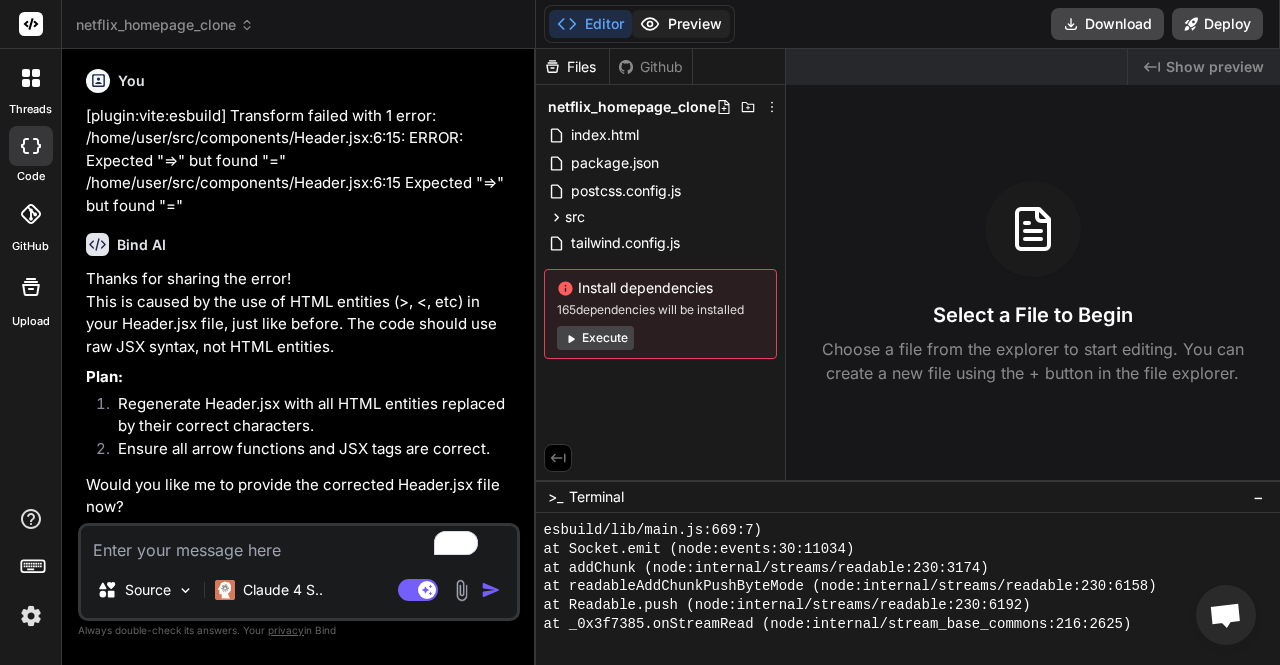 click on "Preview" at bounding box center [681, 24] 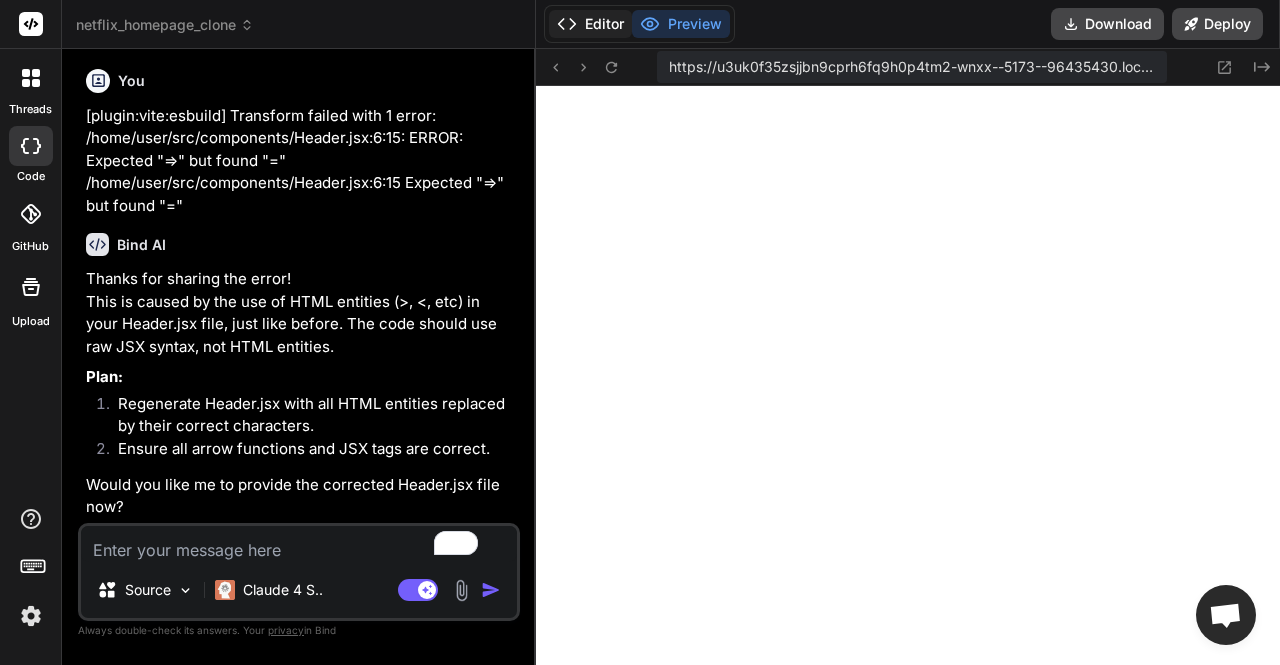 click on "Editor" at bounding box center (590, 24) 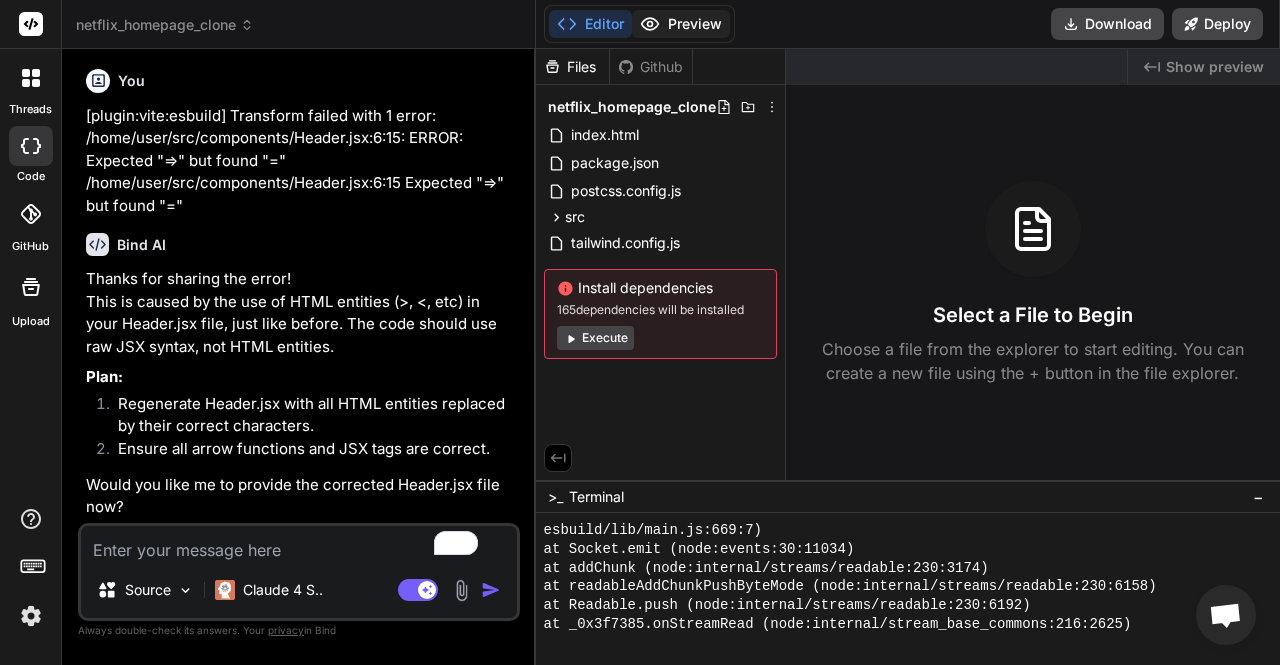 click on "Preview" at bounding box center (681, 24) 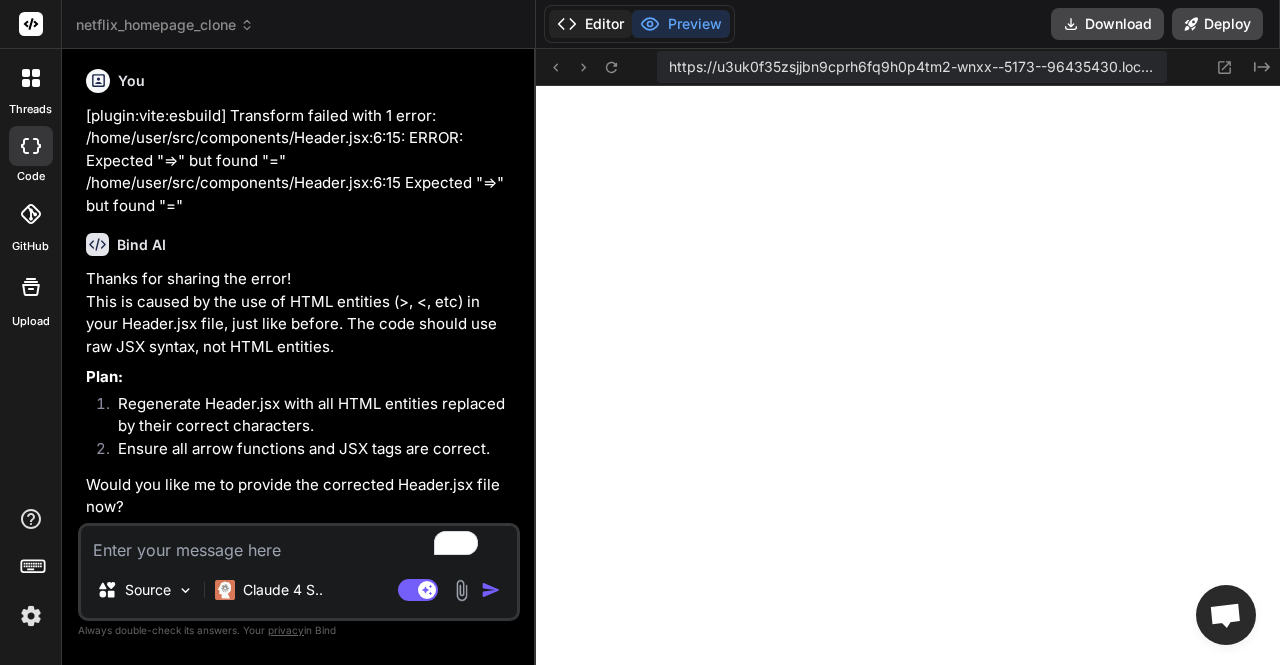 click on "Editor" at bounding box center [590, 24] 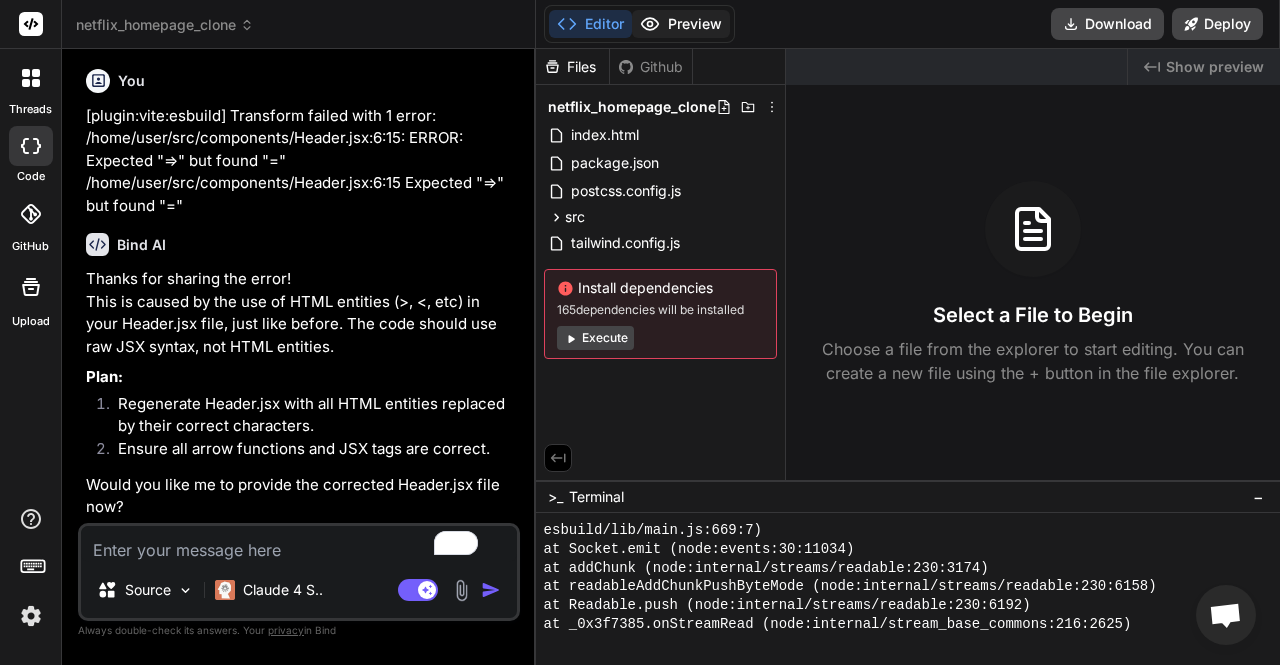 click on "Preview" at bounding box center (681, 24) 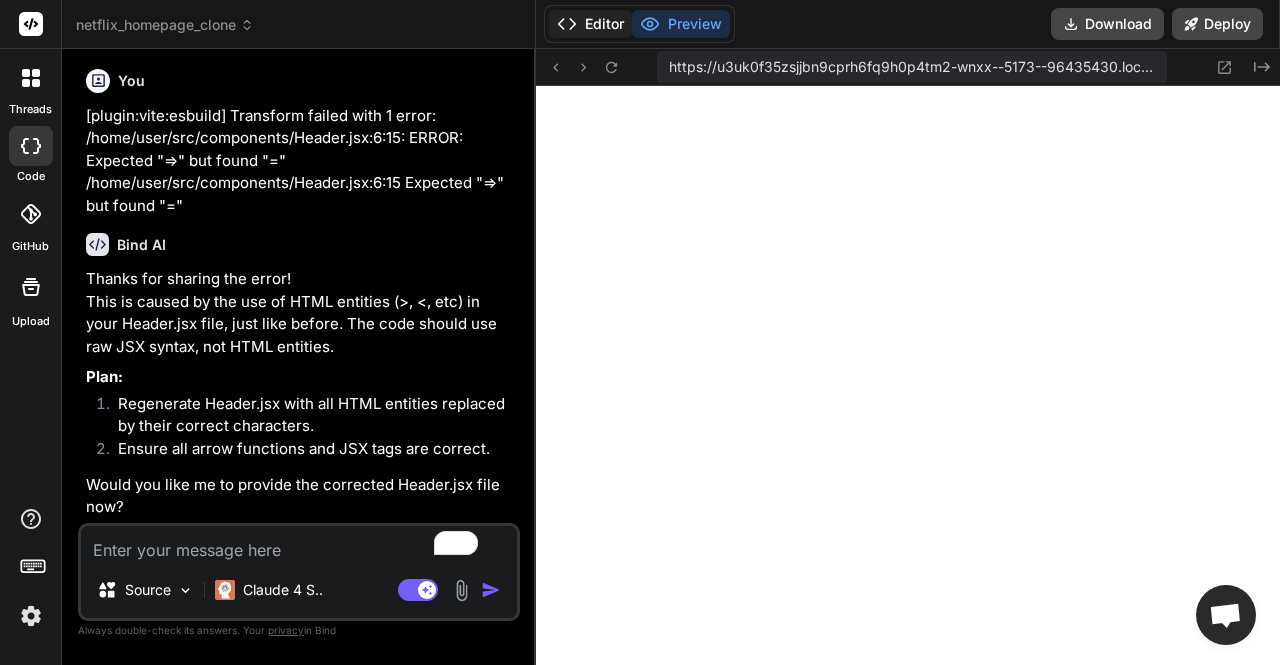 click on "Editor" at bounding box center [590, 24] 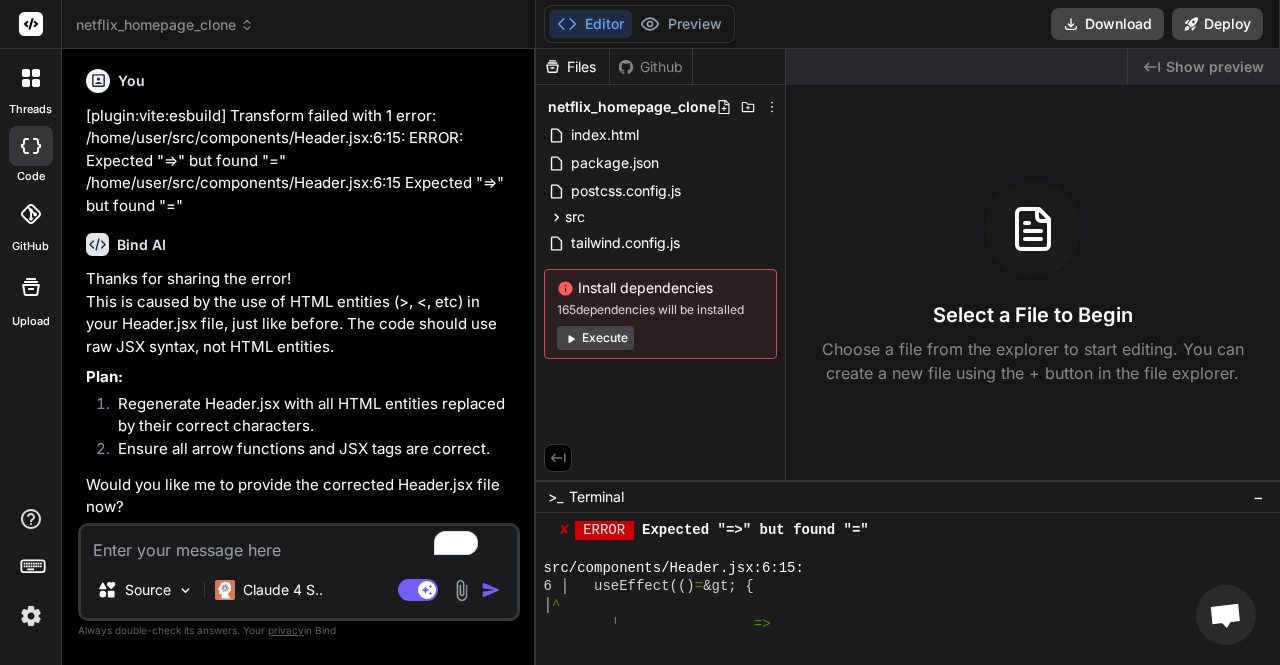 scroll, scrollTop: 1586, scrollLeft: 0, axis: vertical 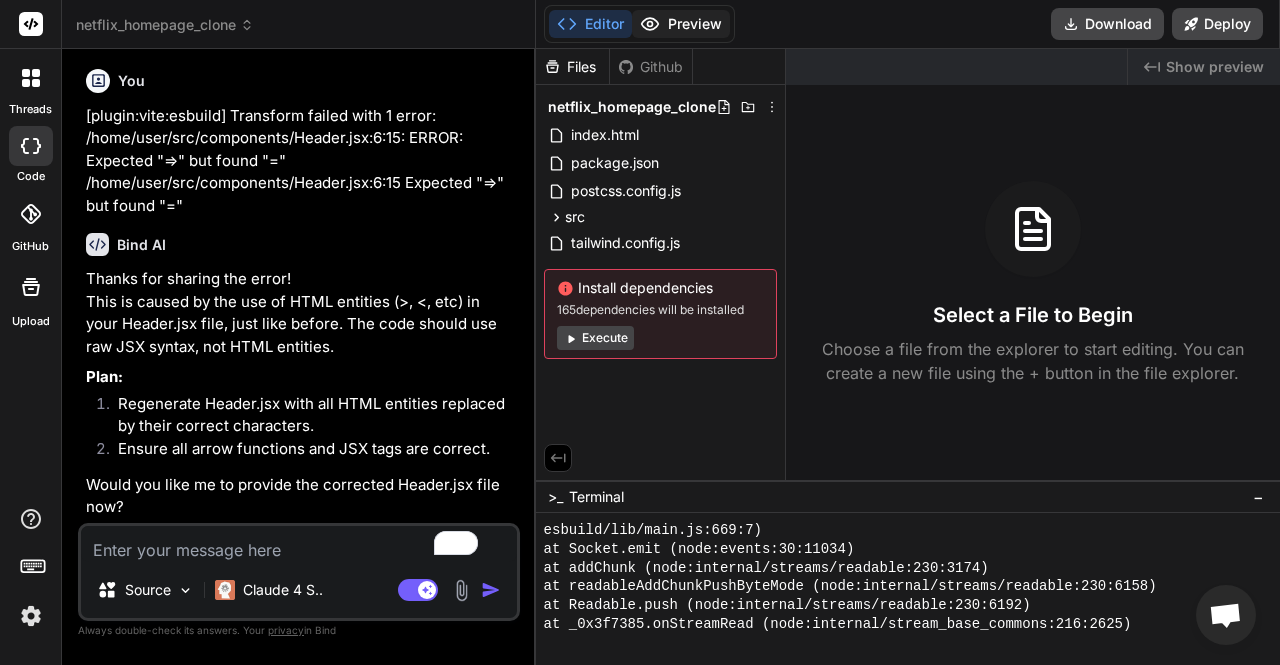 click on "Preview" at bounding box center (681, 24) 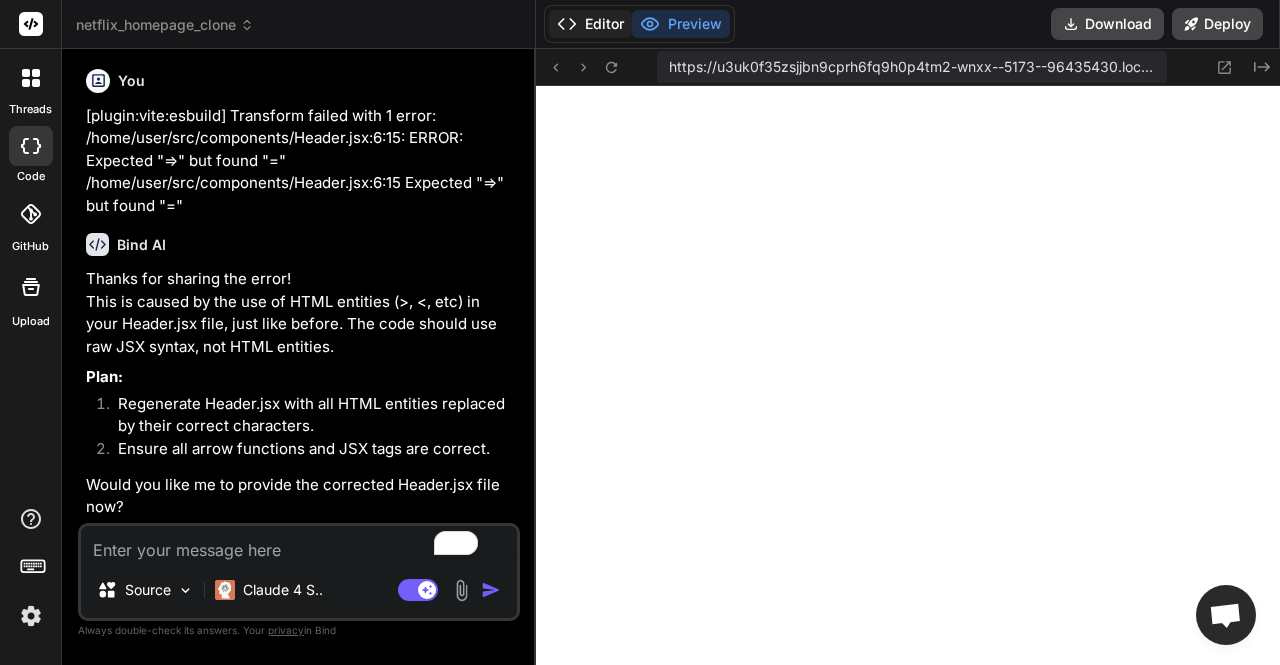 click on "Editor" at bounding box center [590, 24] 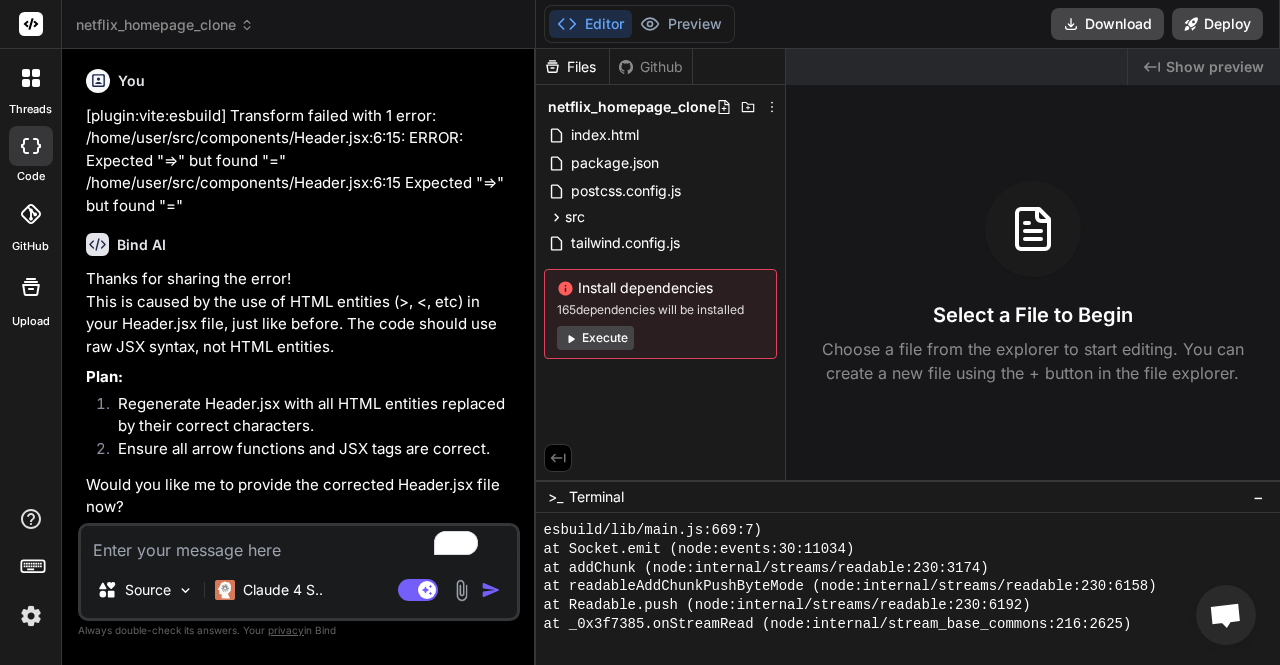 click on "netflix_homepage_clone" at bounding box center [165, 25] 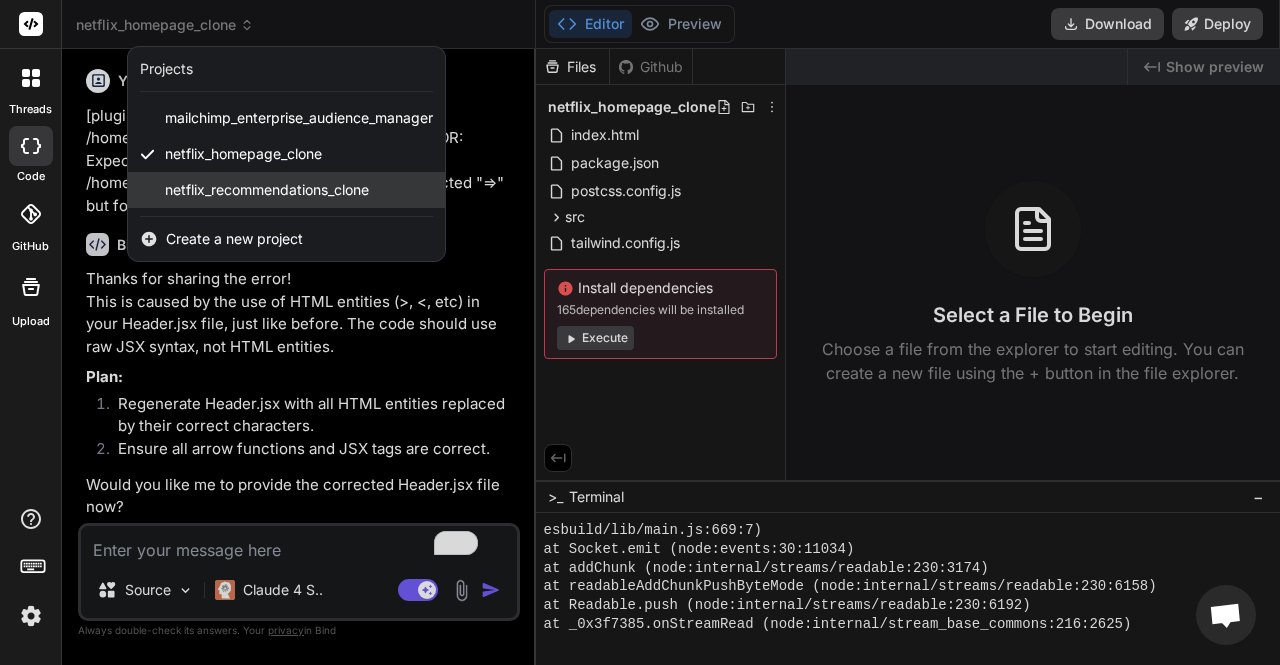 click on "netflix_recommendations_clone" at bounding box center [267, 190] 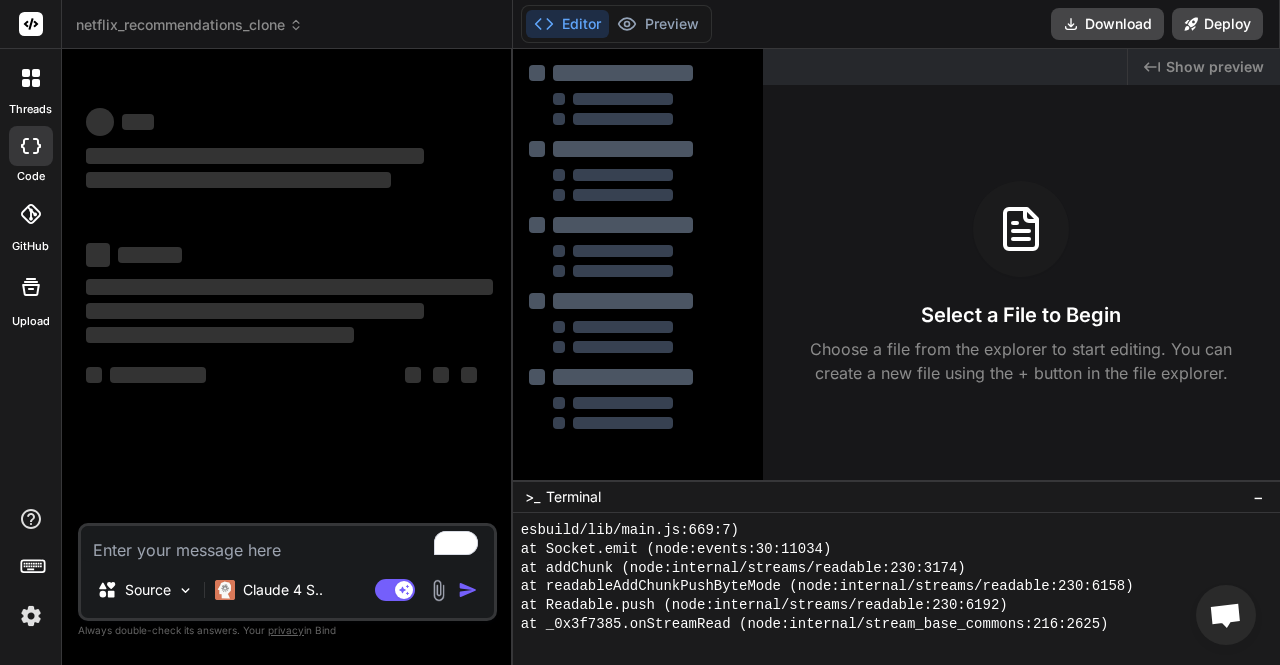 scroll, scrollTop: 0, scrollLeft: 0, axis: both 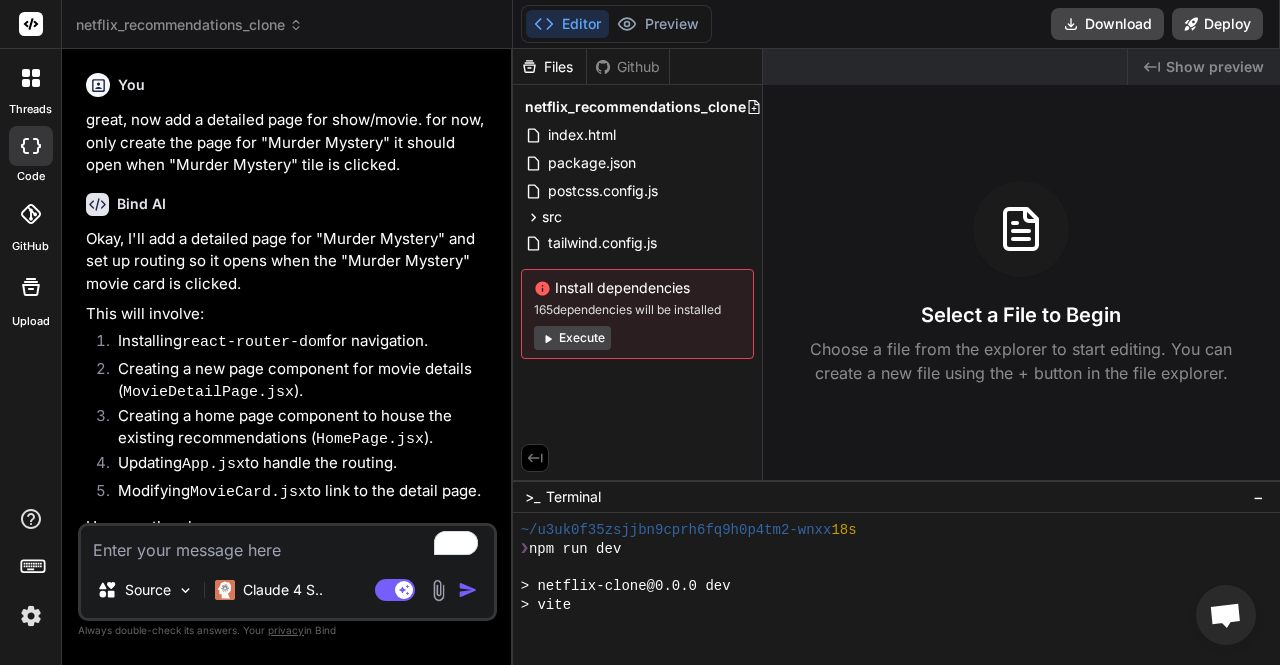 type on "x" 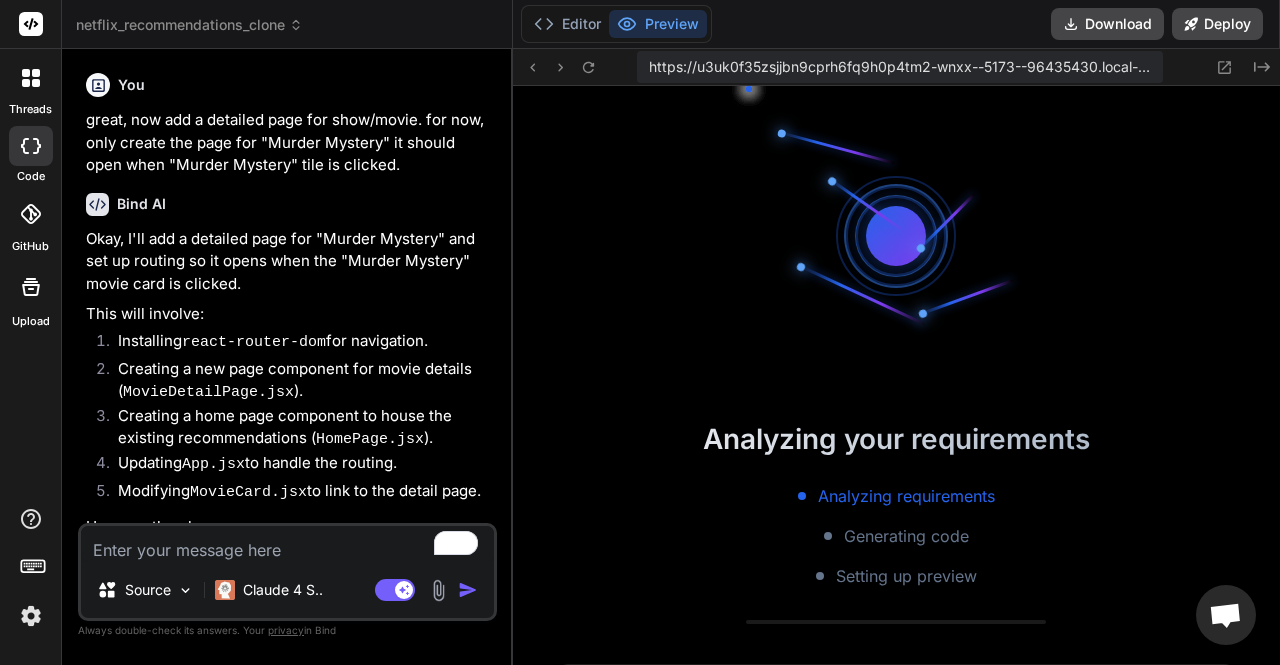 scroll, scrollTop: 2072, scrollLeft: 0, axis: vertical 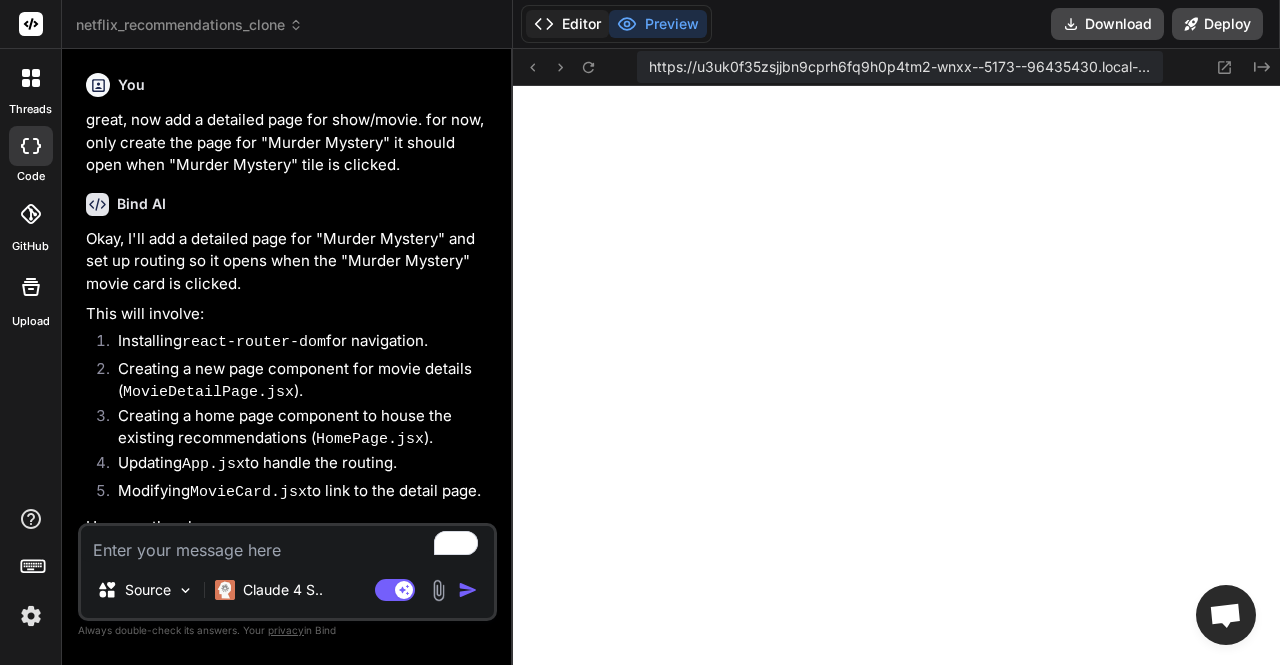 click on "Editor" at bounding box center (567, 24) 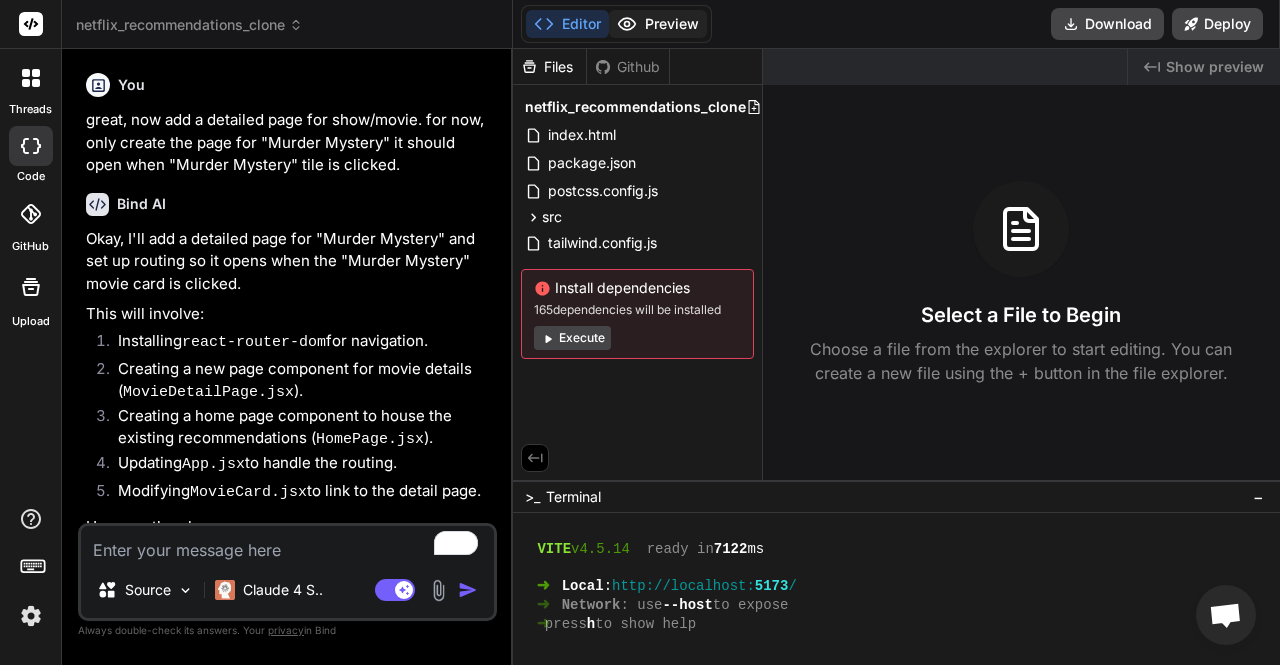 click on "Preview" at bounding box center [658, 24] 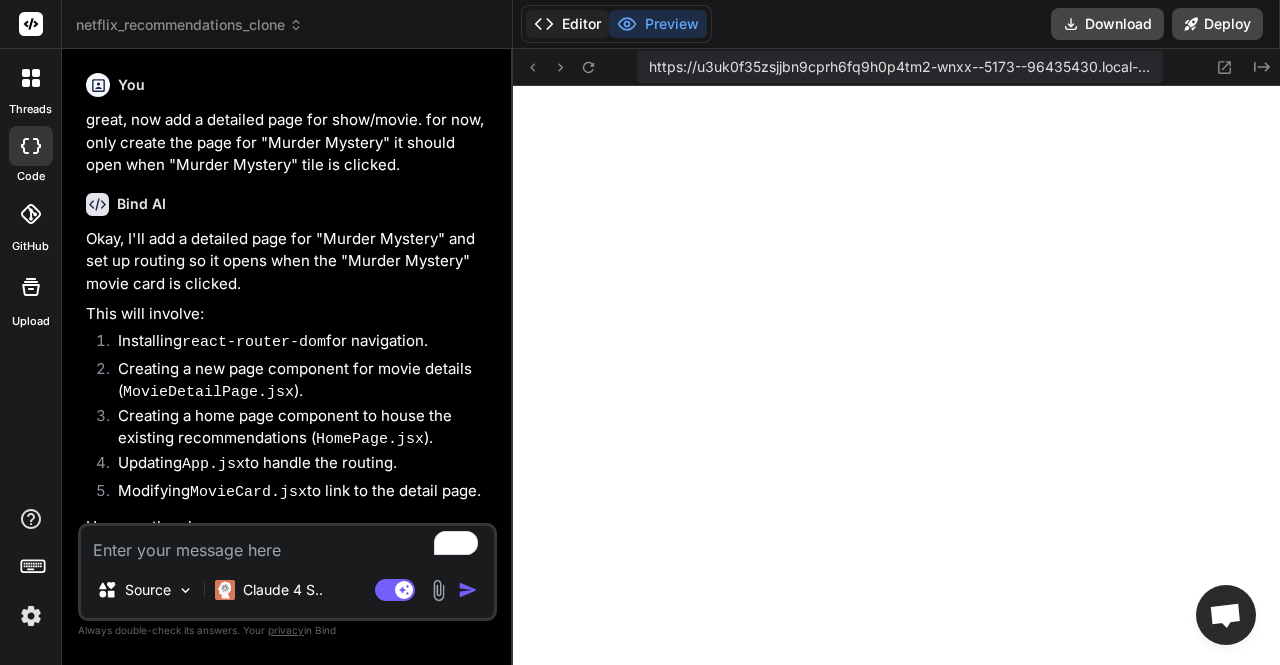 click on "Editor" at bounding box center (567, 24) 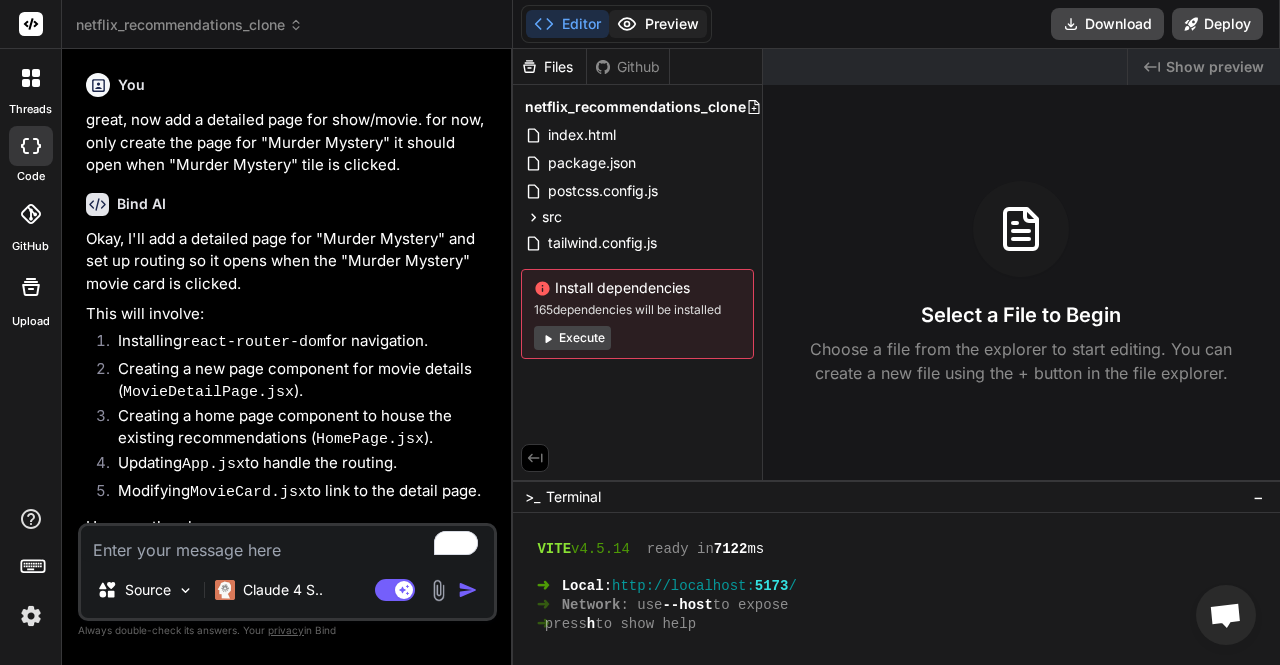 click on "Preview" at bounding box center [658, 24] 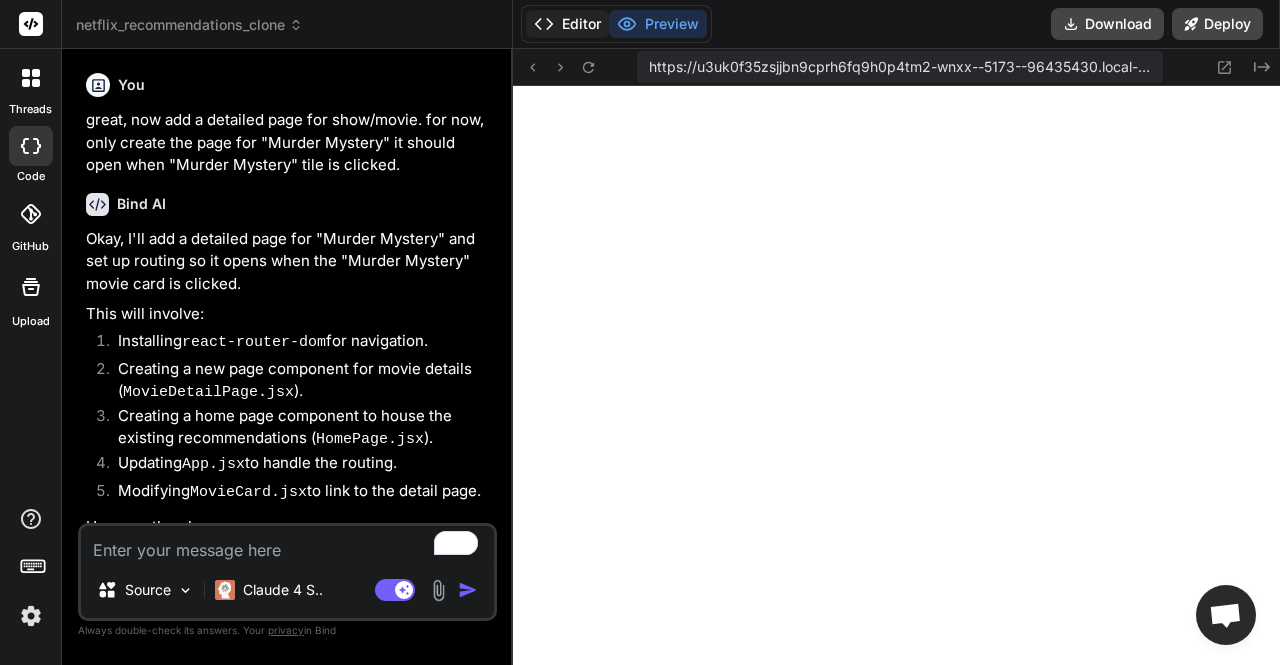 click on "Editor" at bounding box center (567, 24) 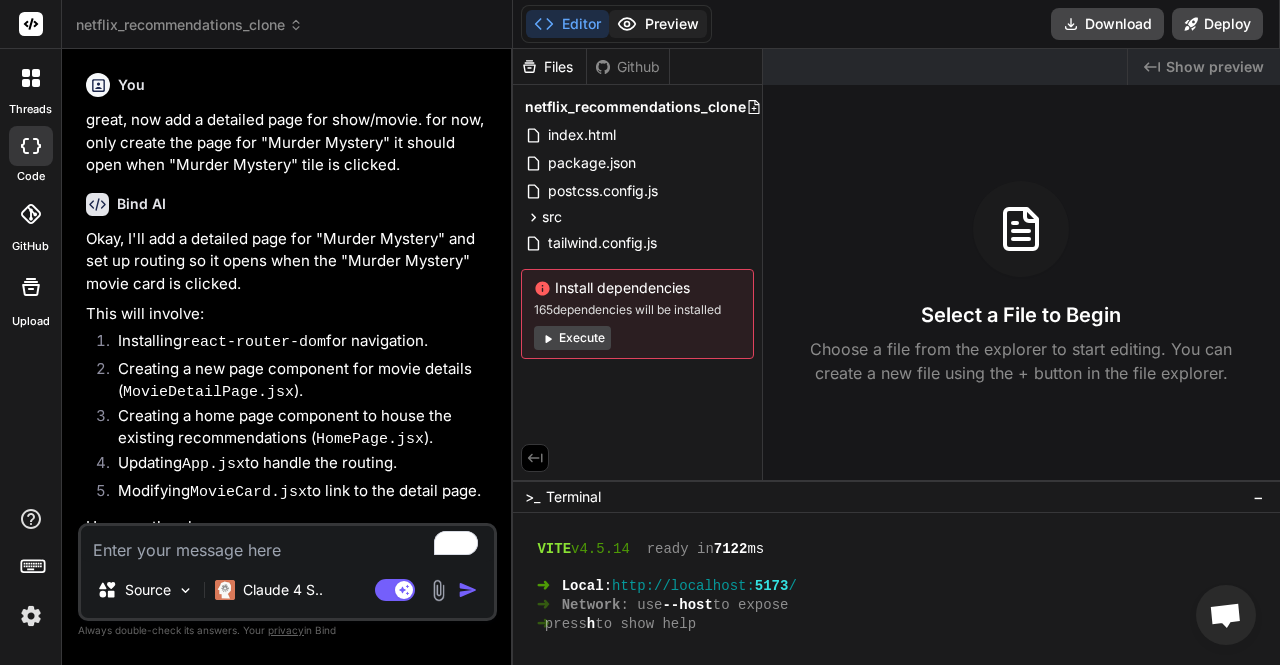 click on "Preview" at bounding box center [658, 24] 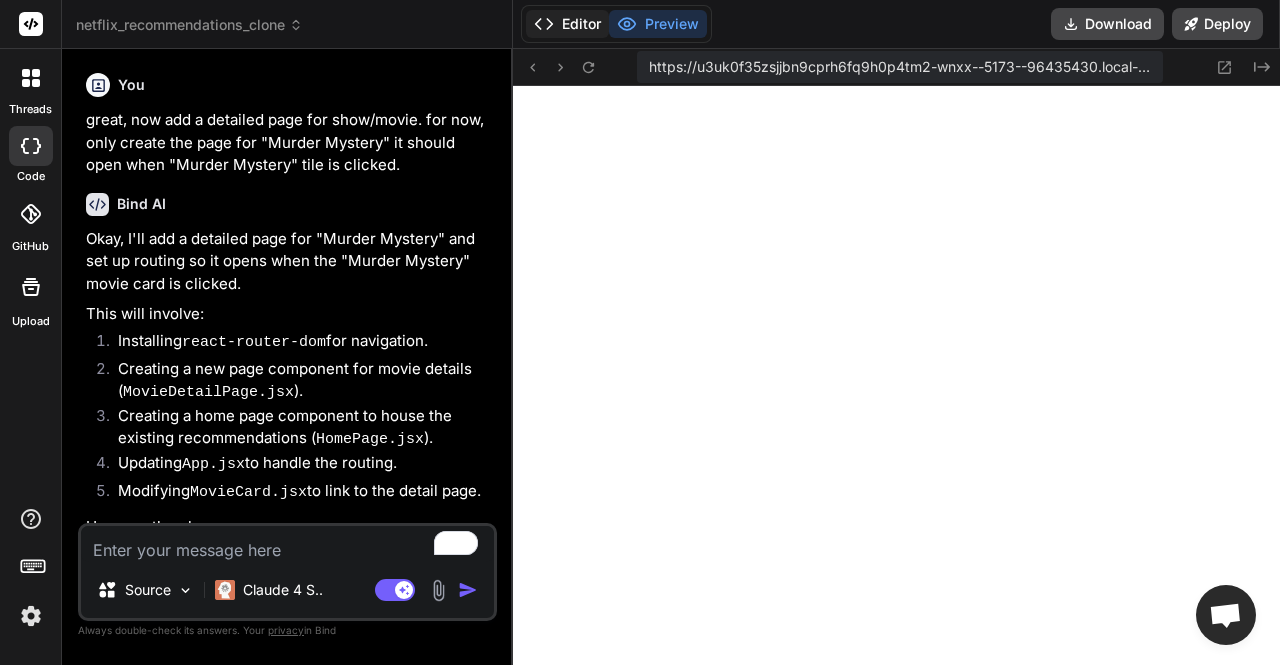 click on "Editor" at bounding box center [567, 24] 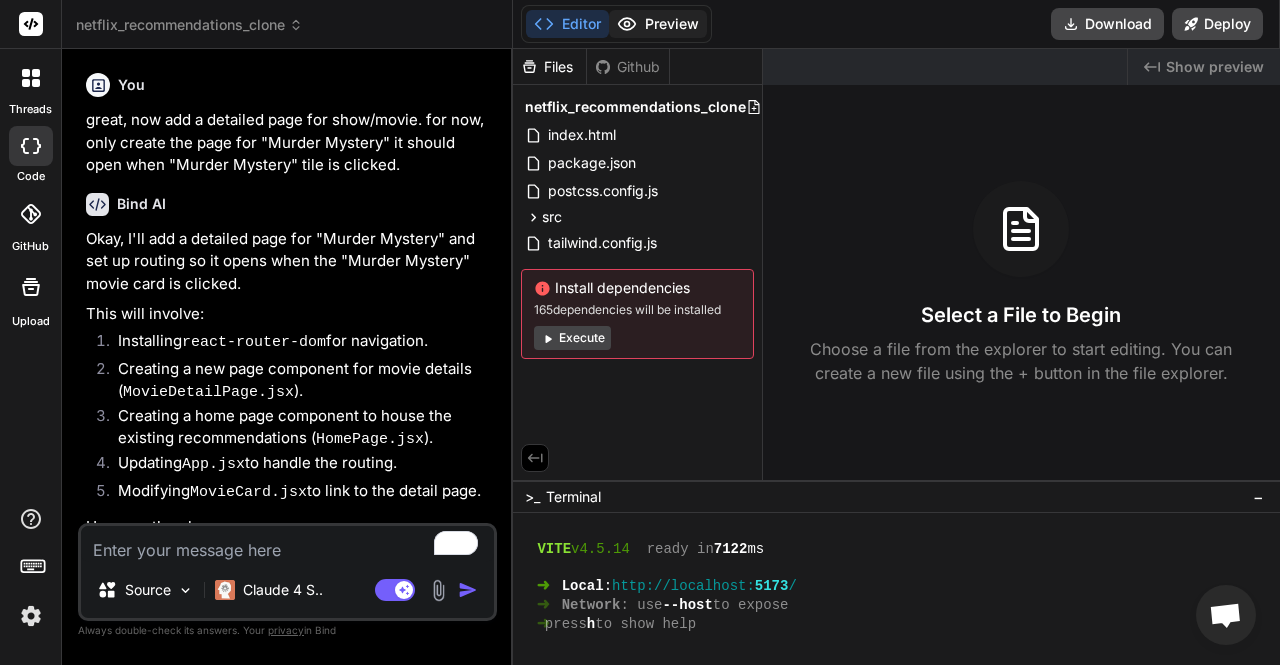 click on "Preview" at bounding box center (658, 24) 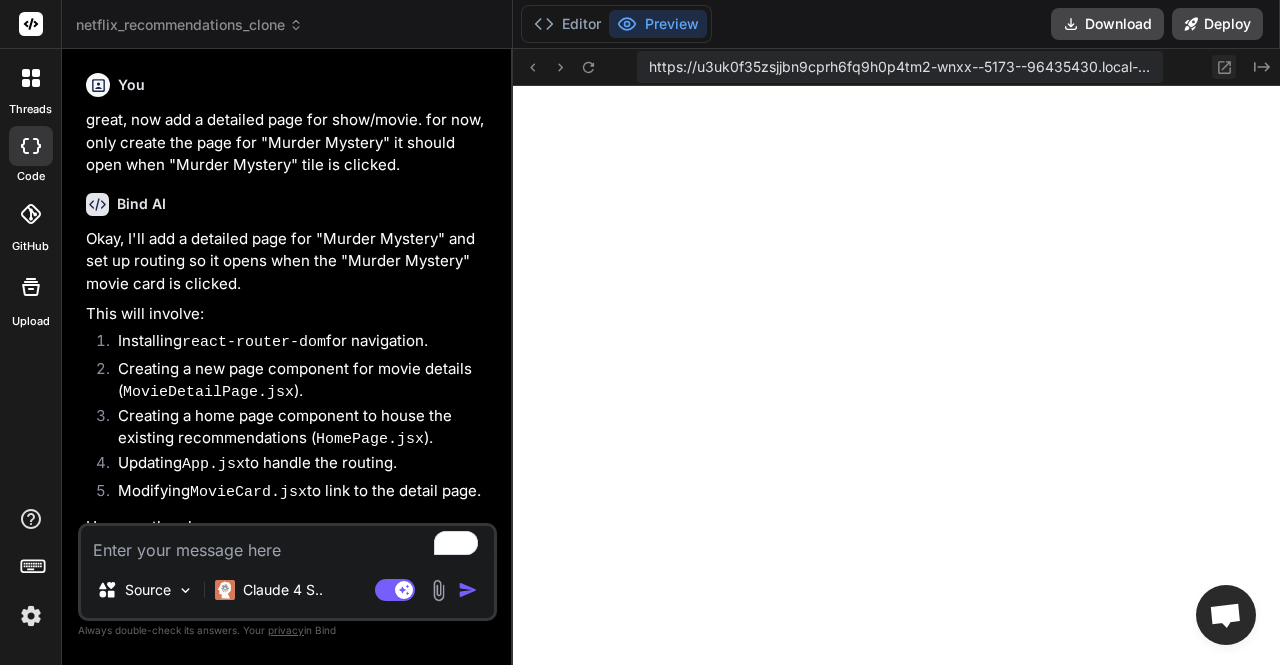 click 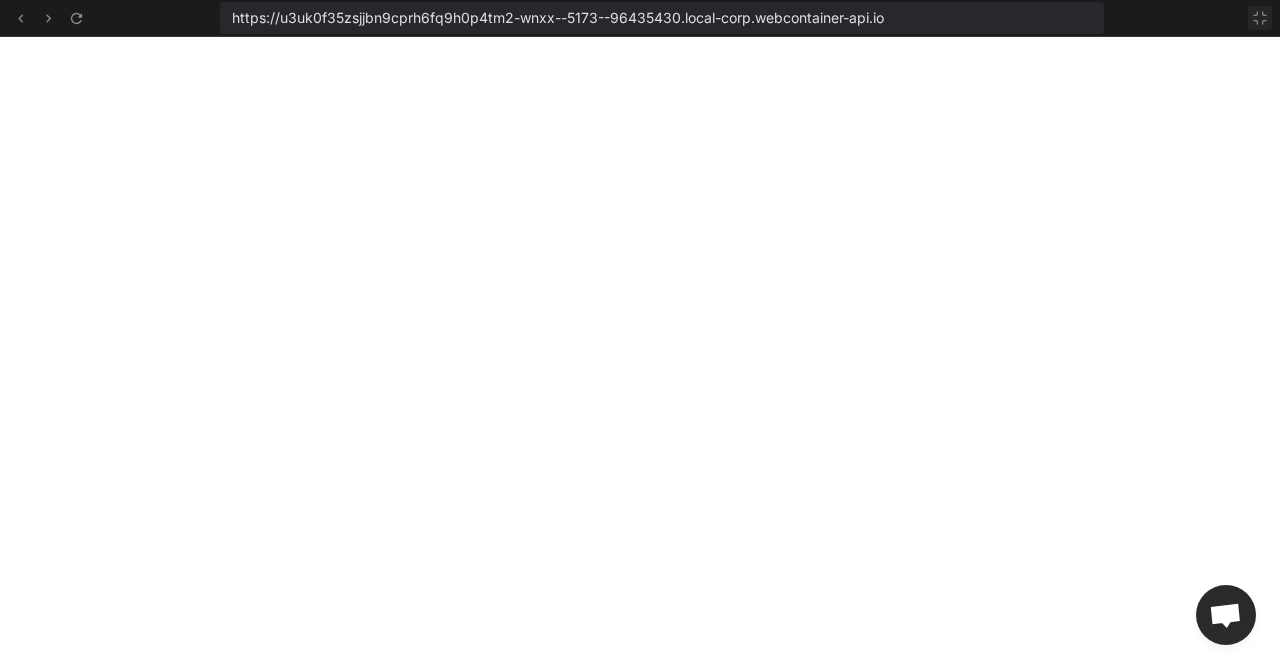 click 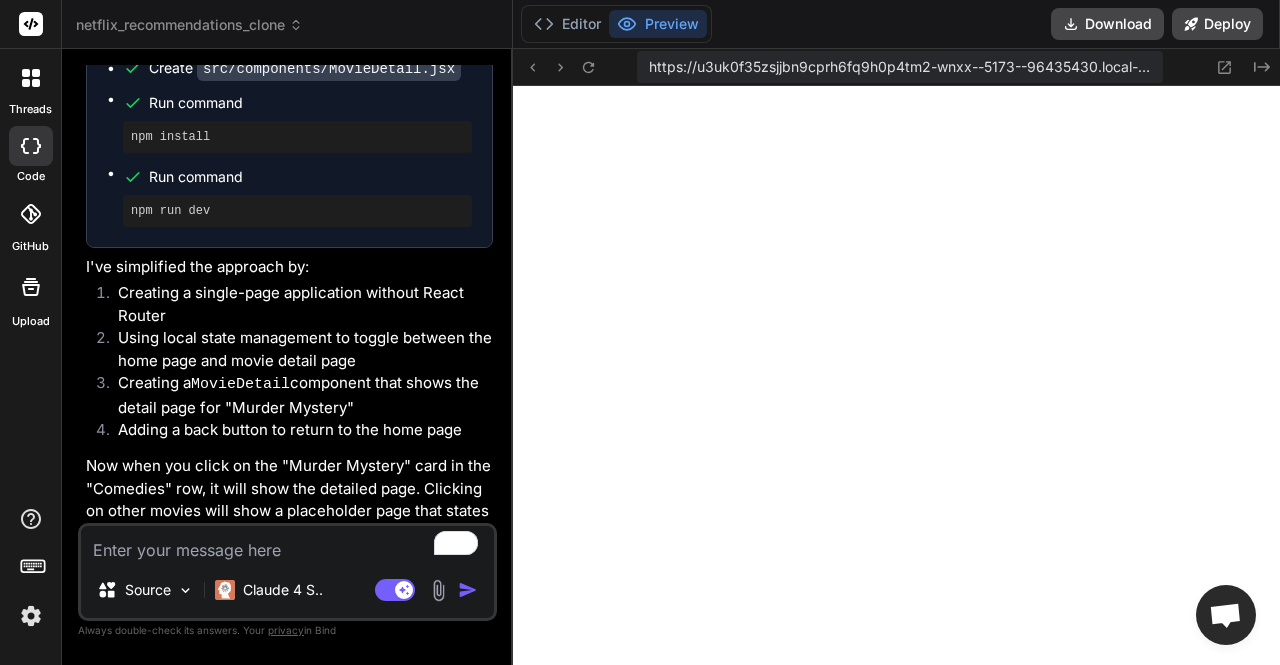 scroll, scrollTop: 5978, scrollLeft: 0, axis: vertical 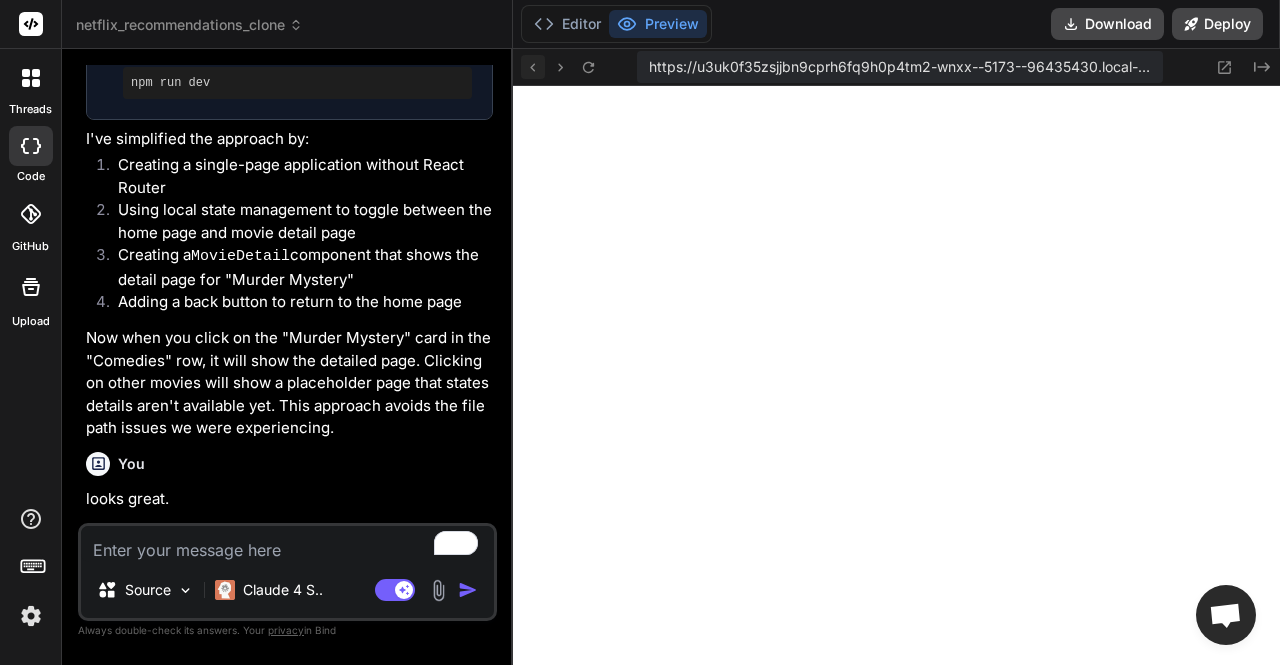 click 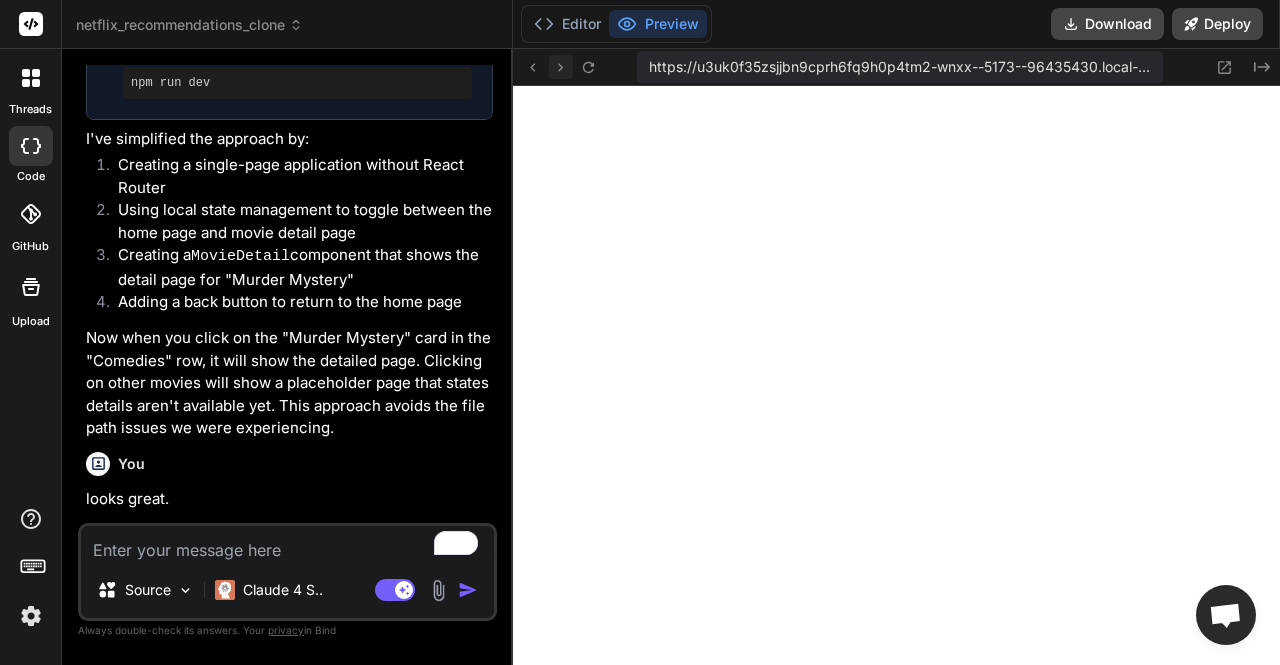click 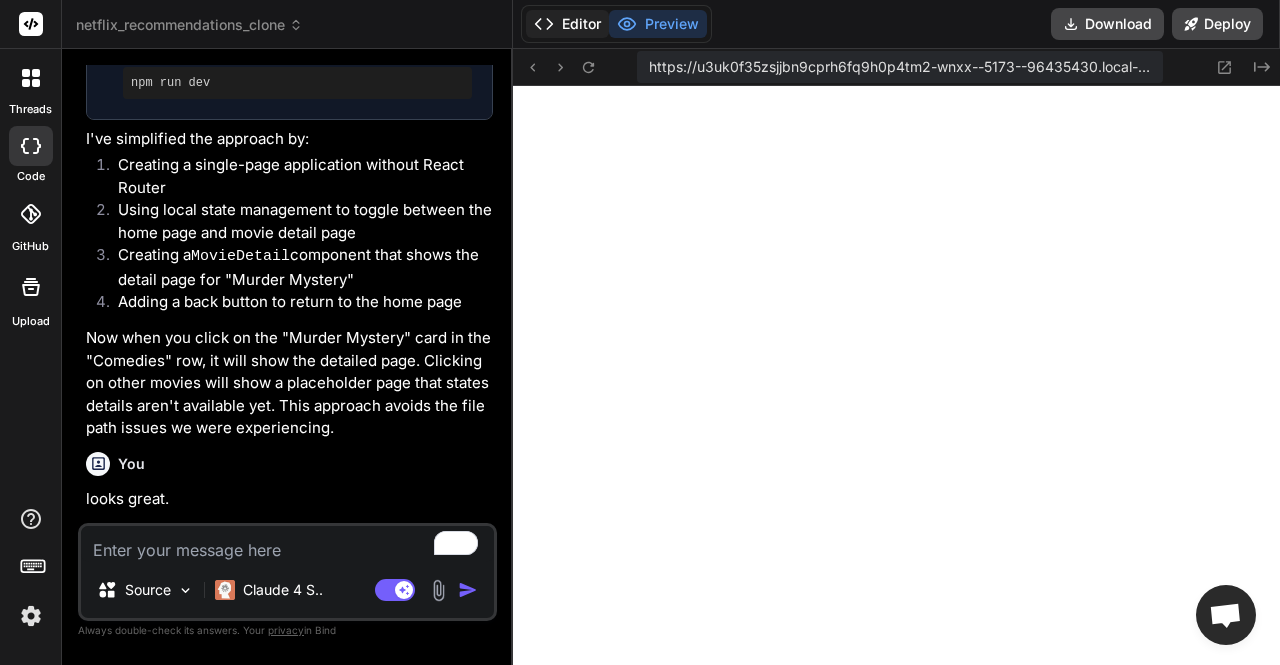 click on "Editor" at bounding box center [567, 24] 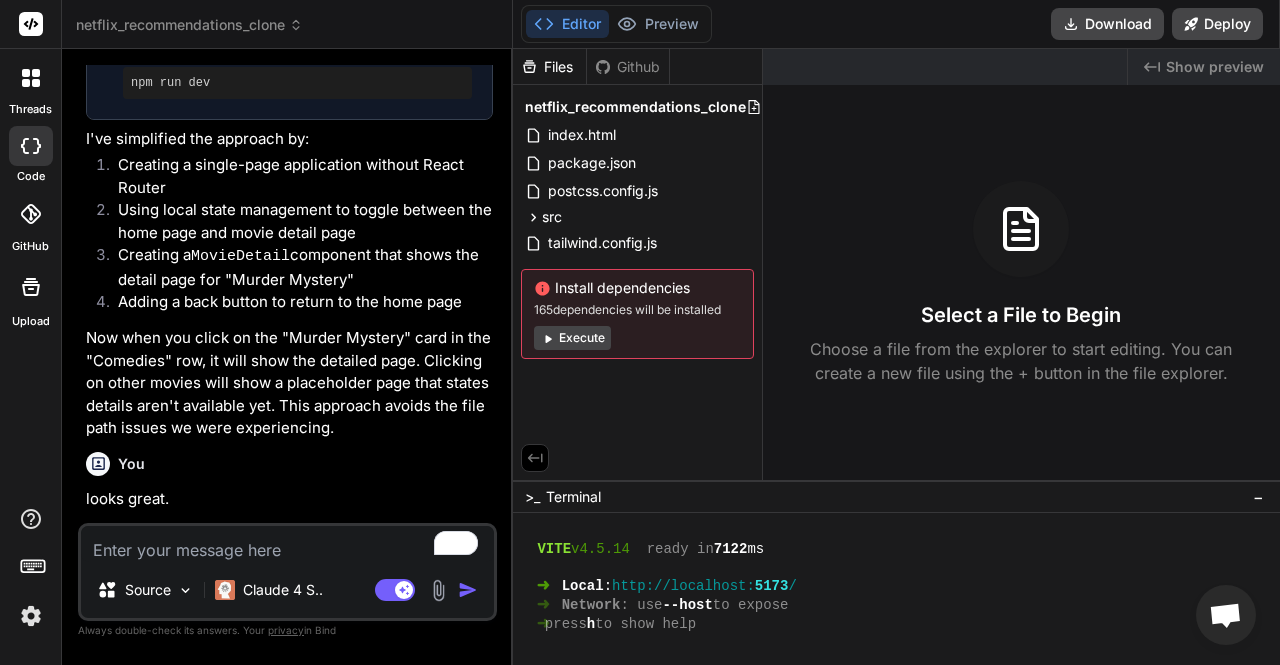 click on "Editor Preview" at bounding box center (616, 24) 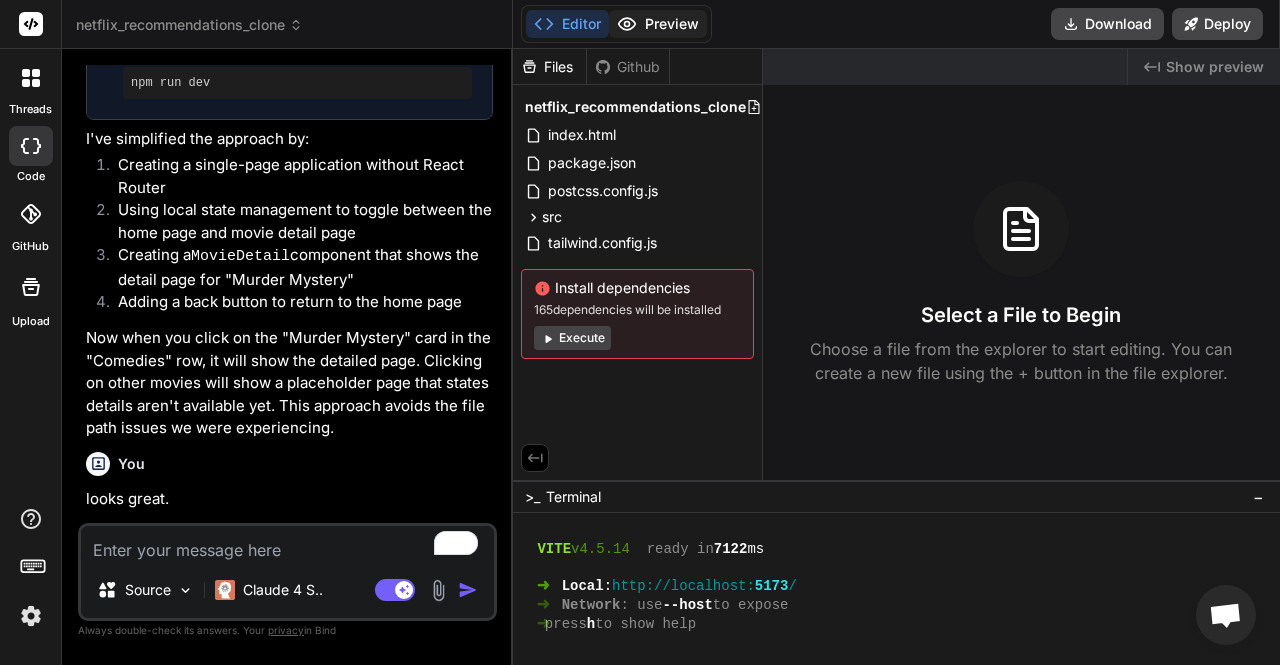 click on "Preview" at bounding box center (658, 24) 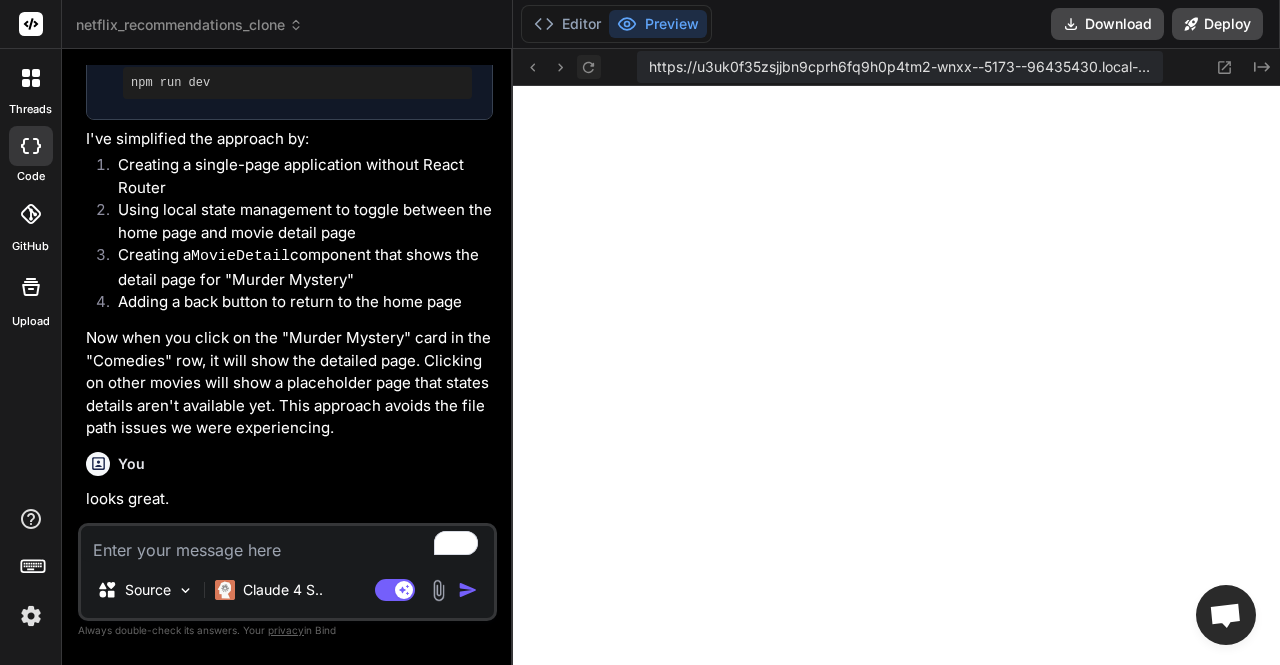 click 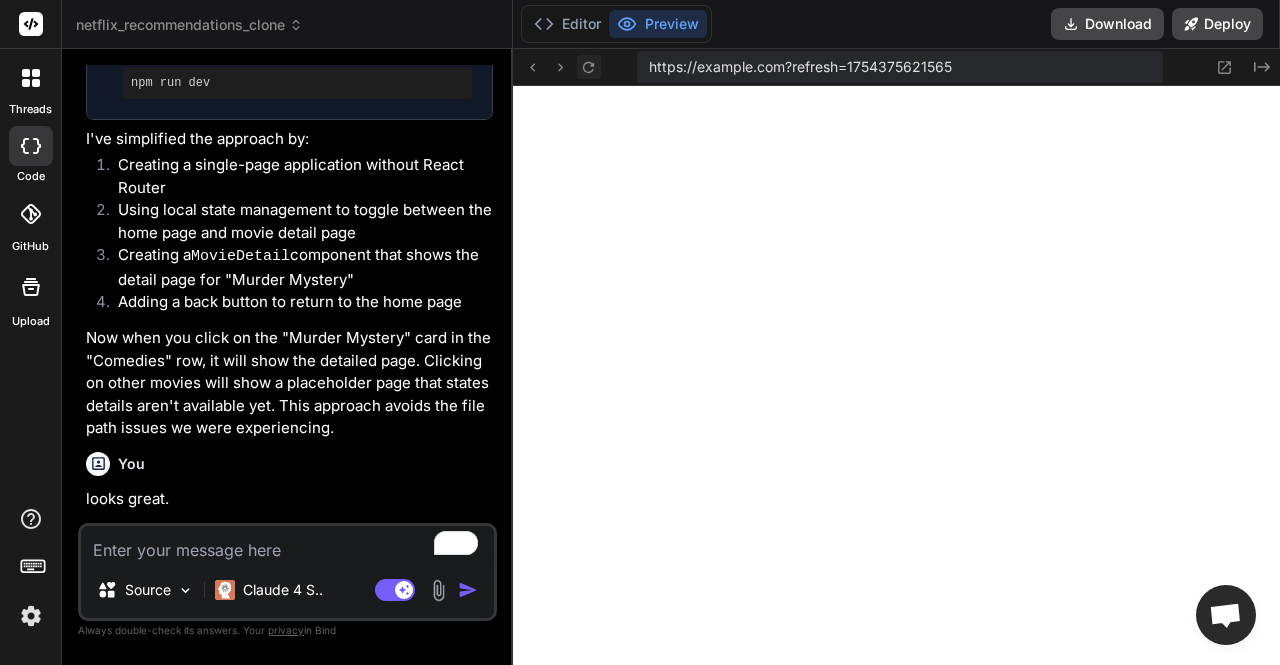 click 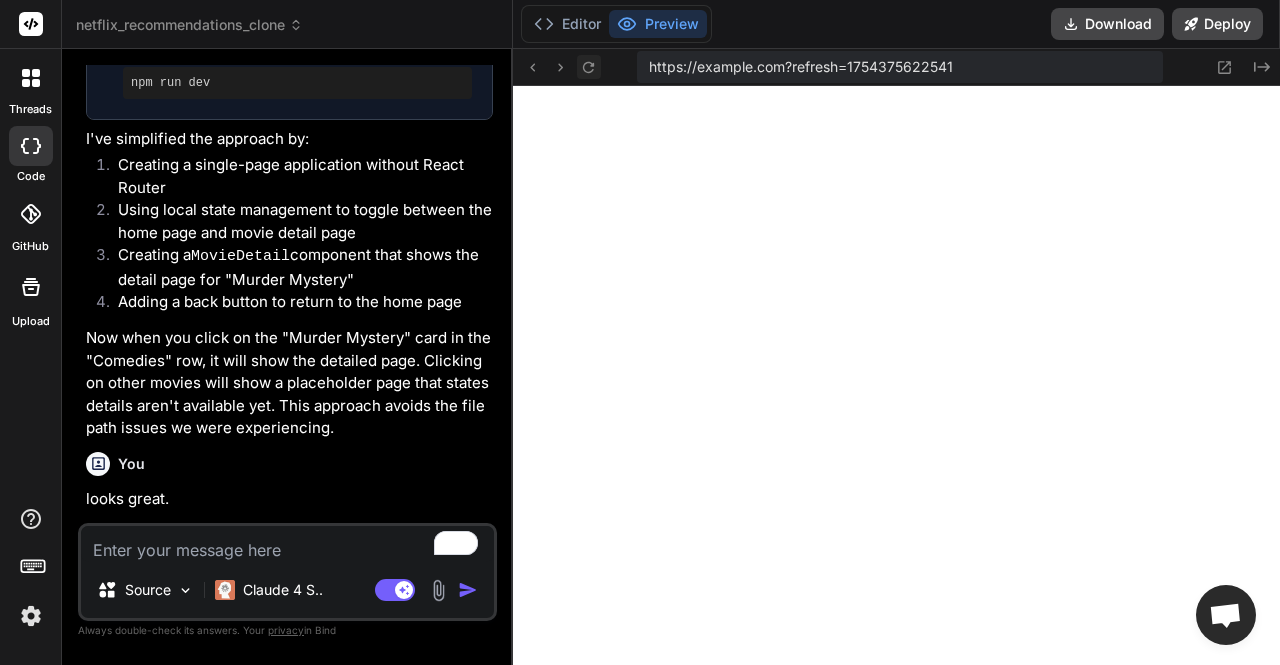 click 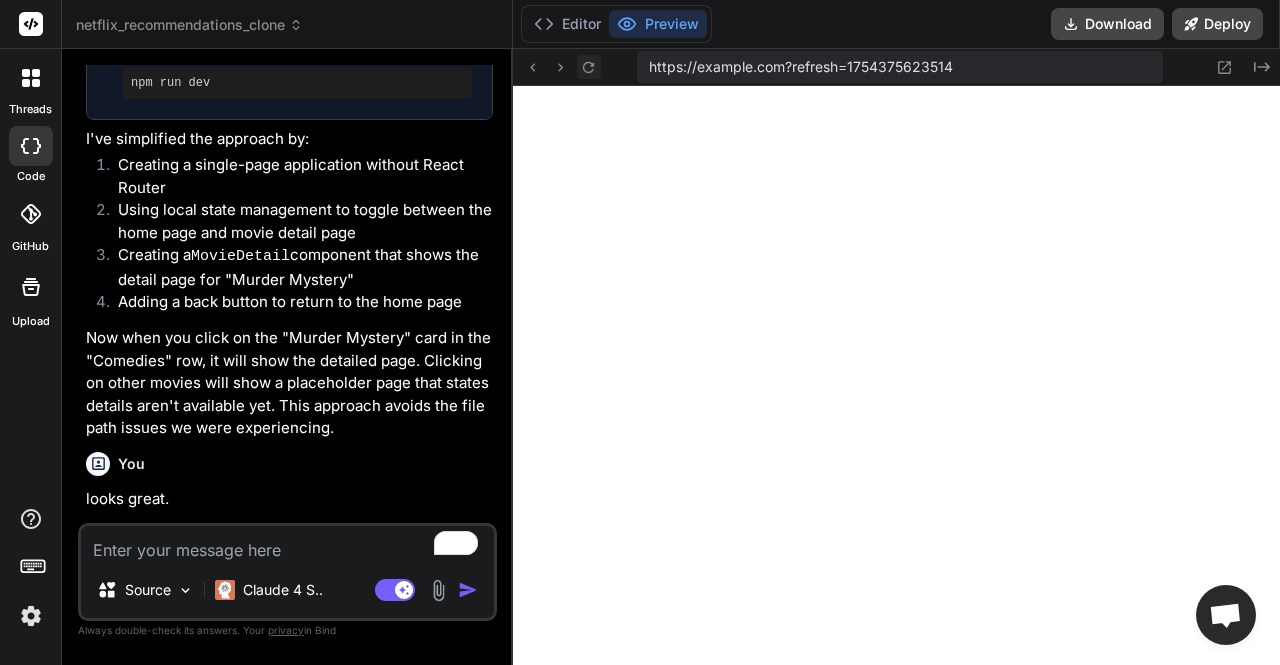 click 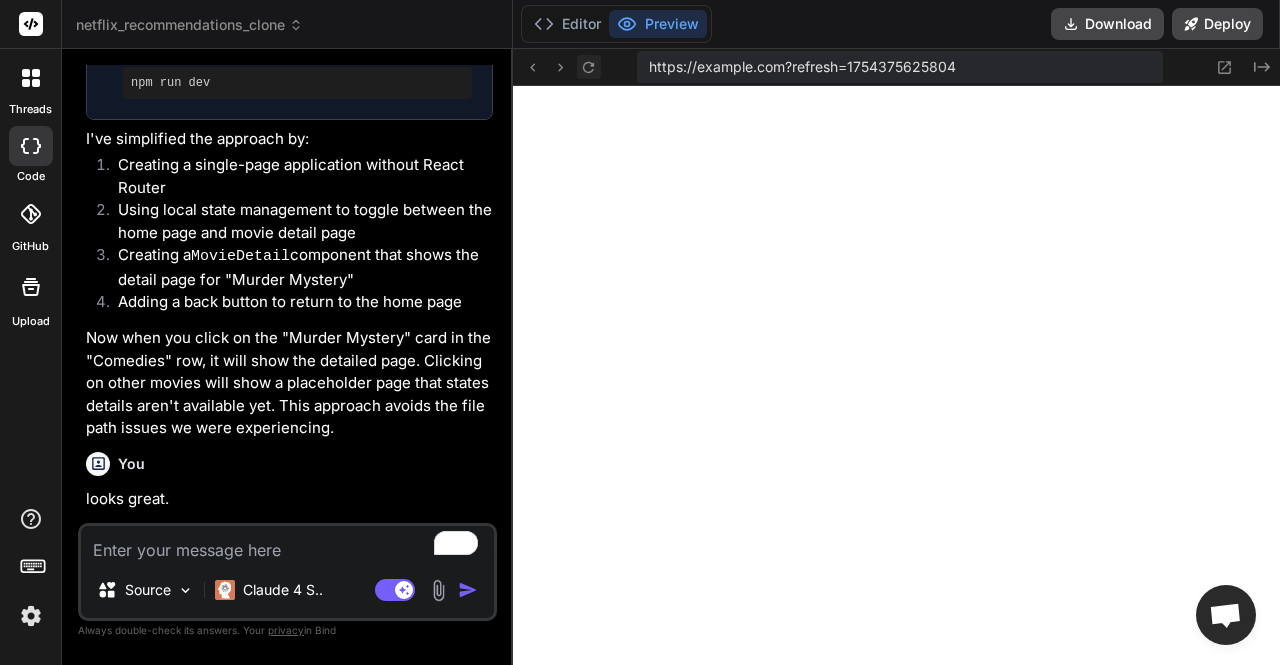 click 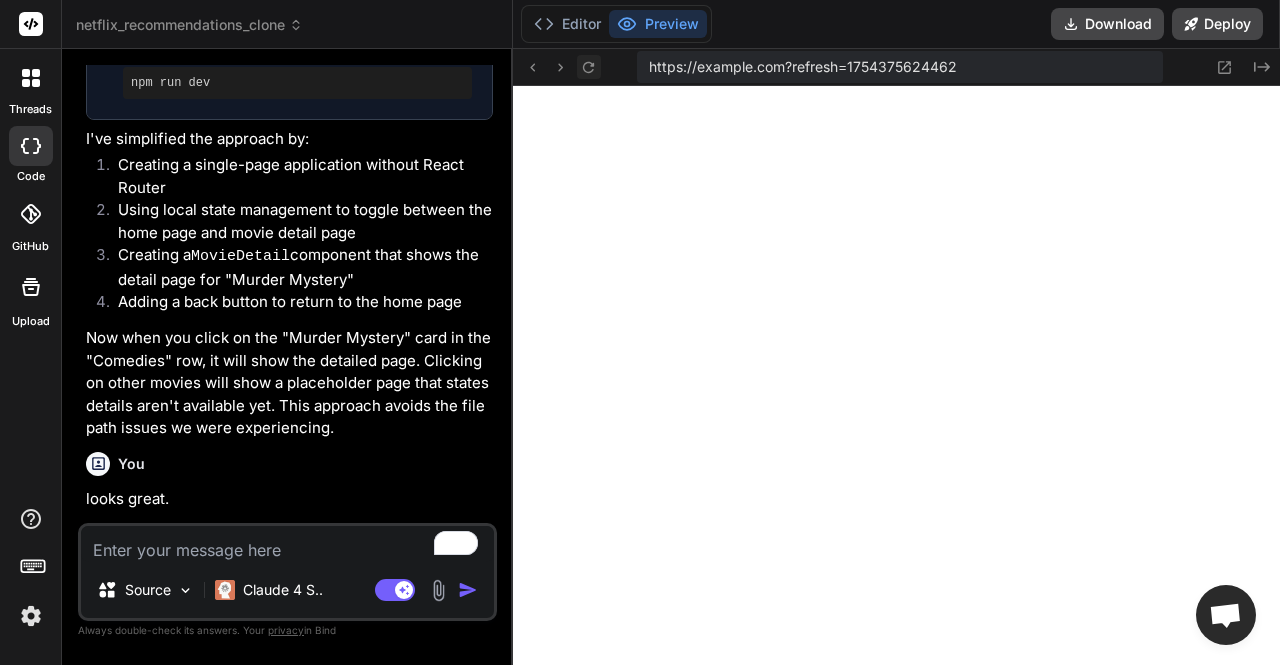 click 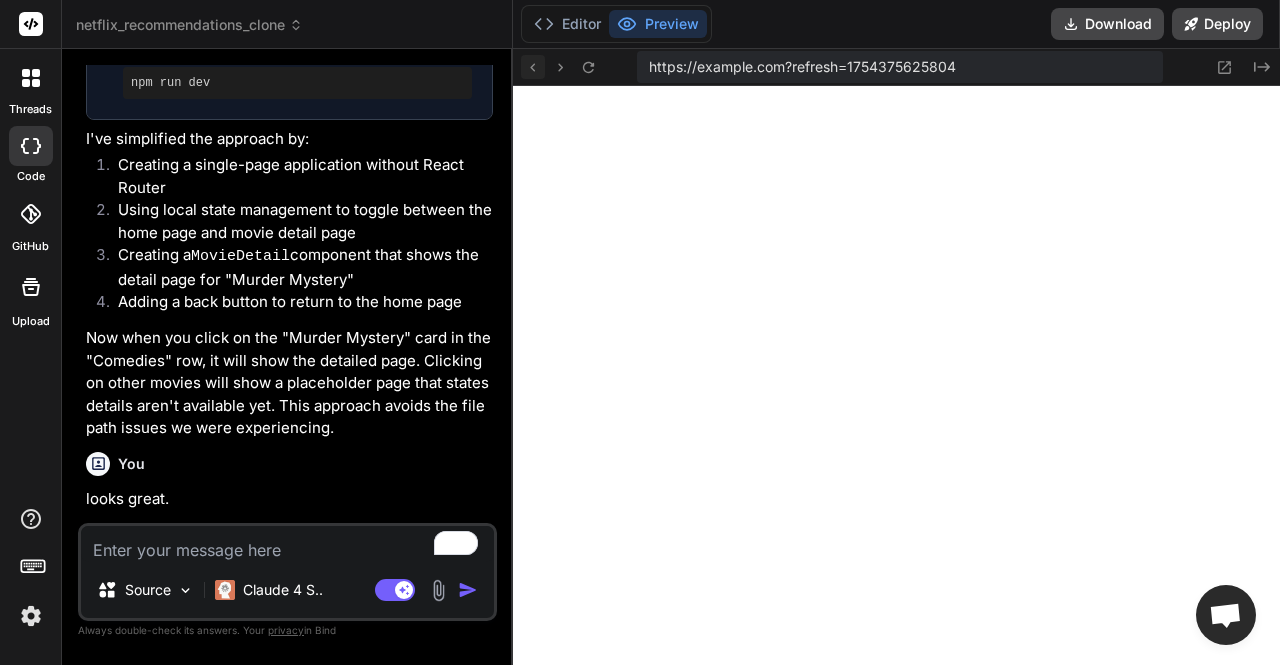 click 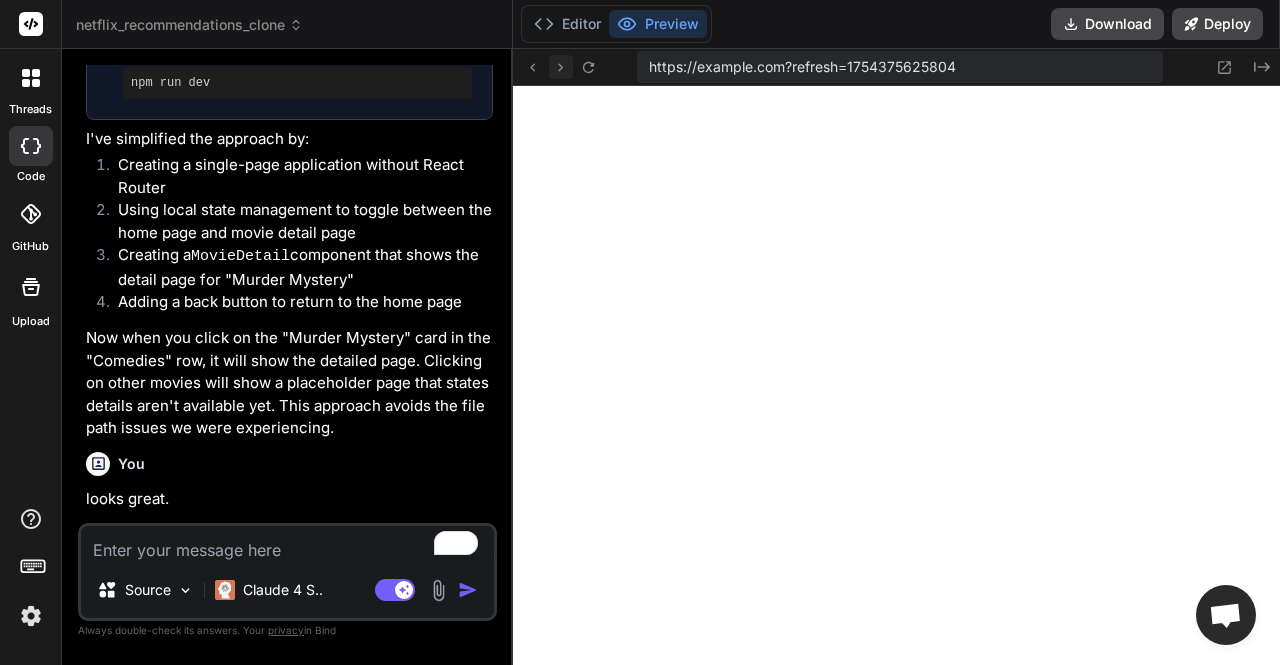 click 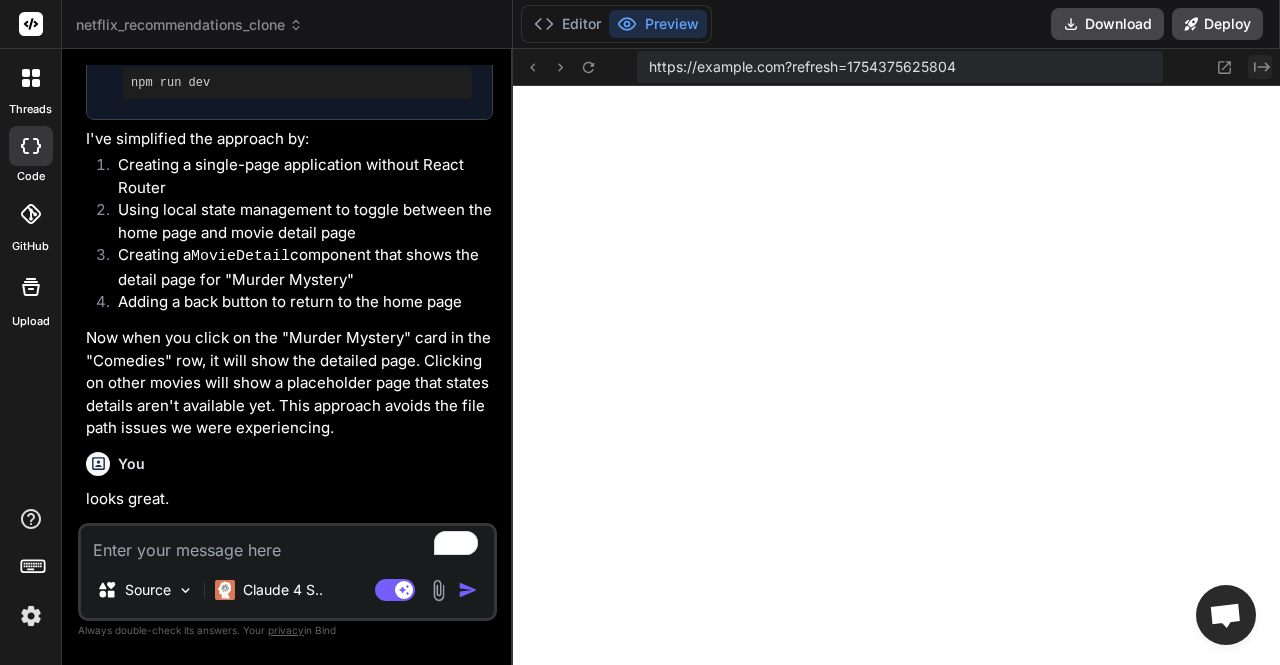 click on "Created with Pixso." 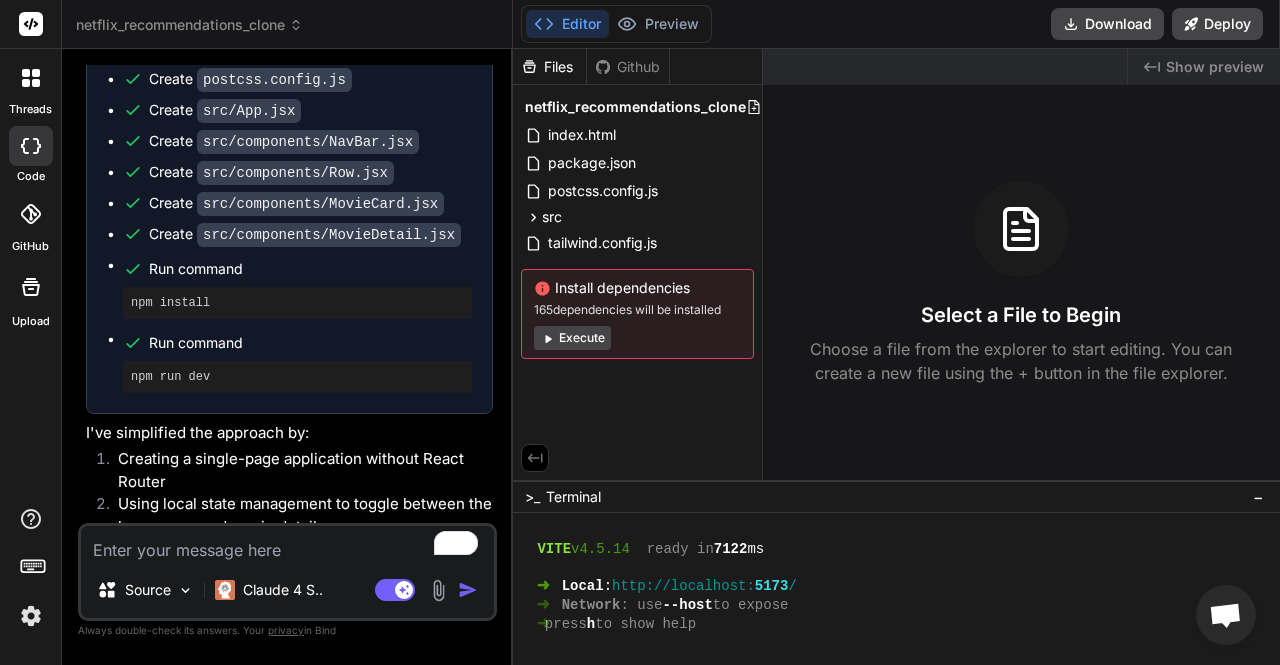 scroll, scrollTop: 5978, scrollLeft: 0, axis: vertical 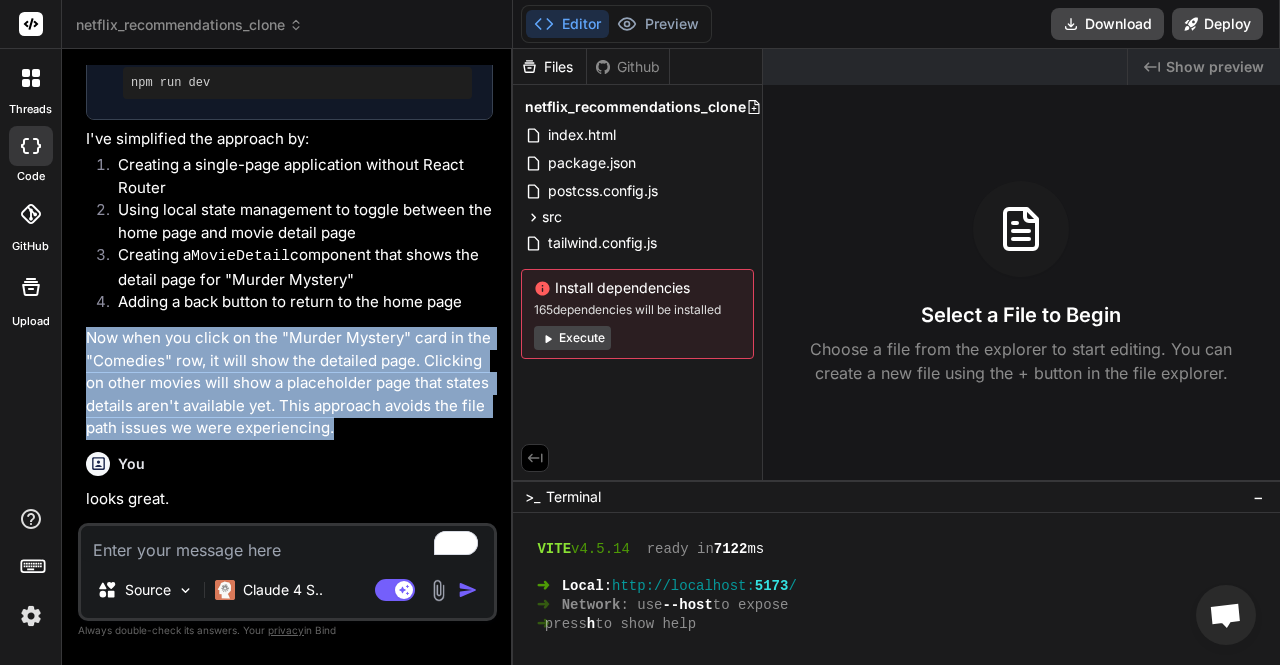 drag, startPoint x: 84, startPoint y: 178, endPoint x: 338, endPoint y: 263, distance: 267.8451 